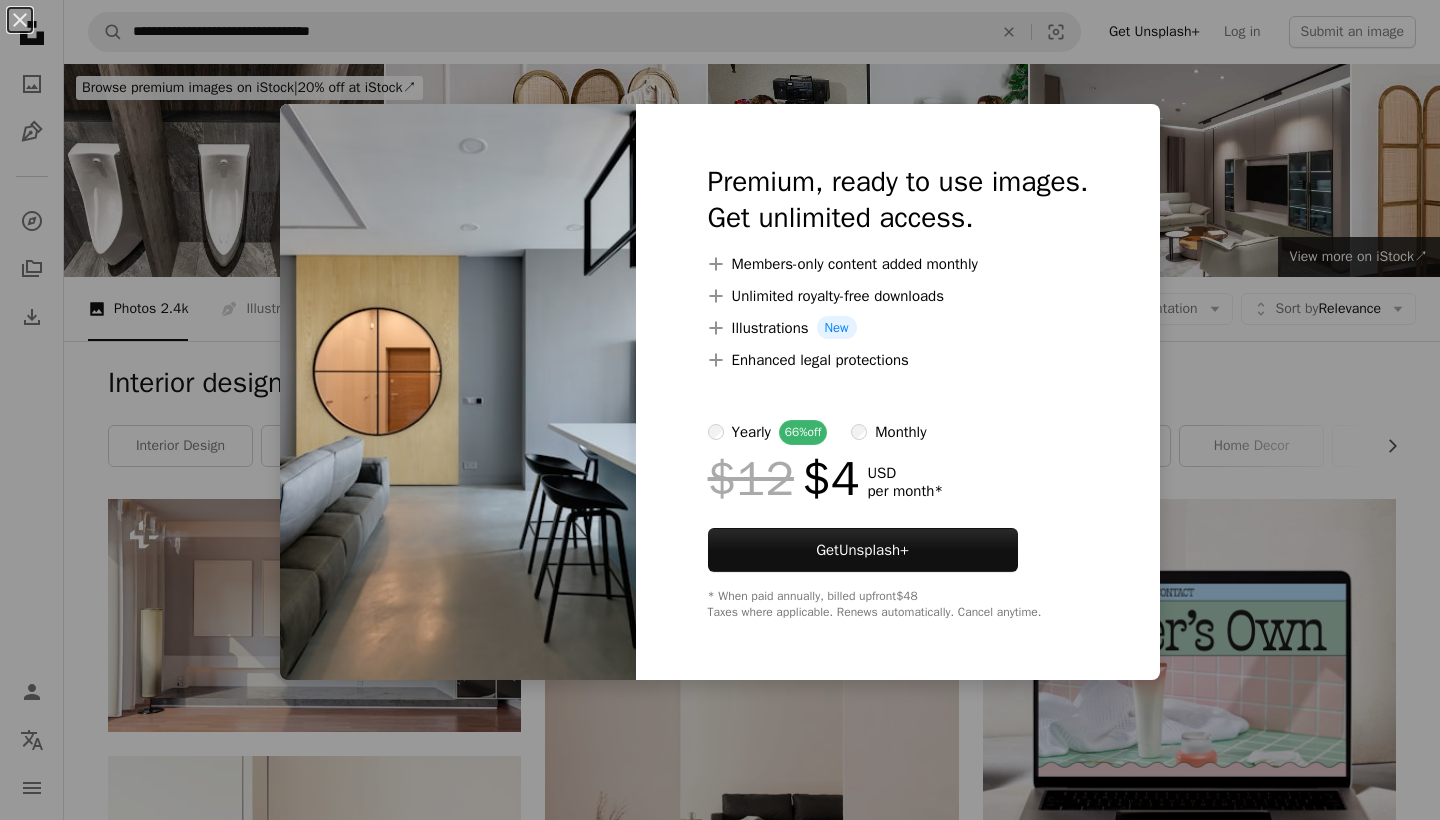 scroll, scrollTop: 1322, scrollLeft: 0, axis: vertical 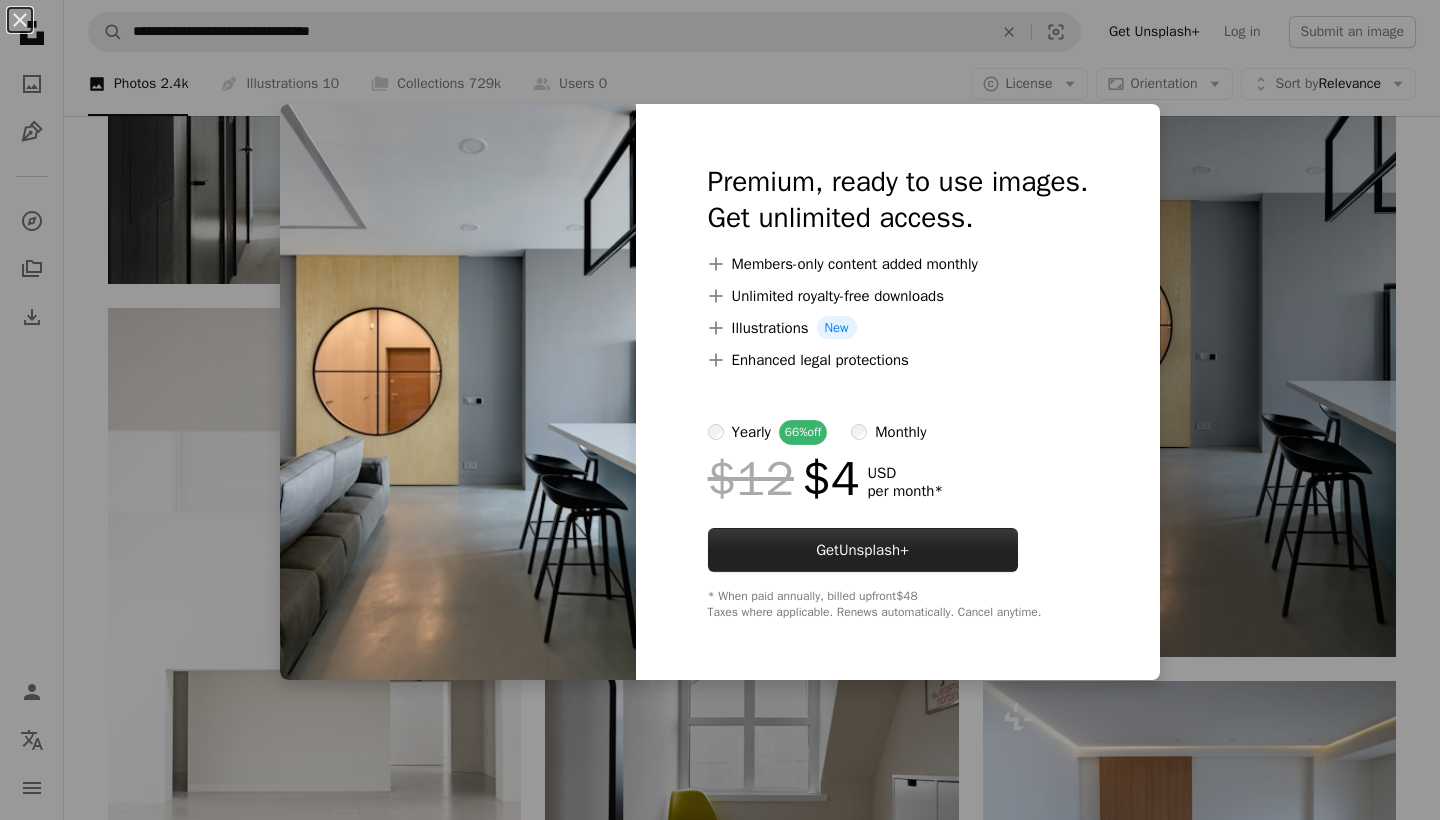 click on "Get  Unsplash+" at bounding box center [863, 550] 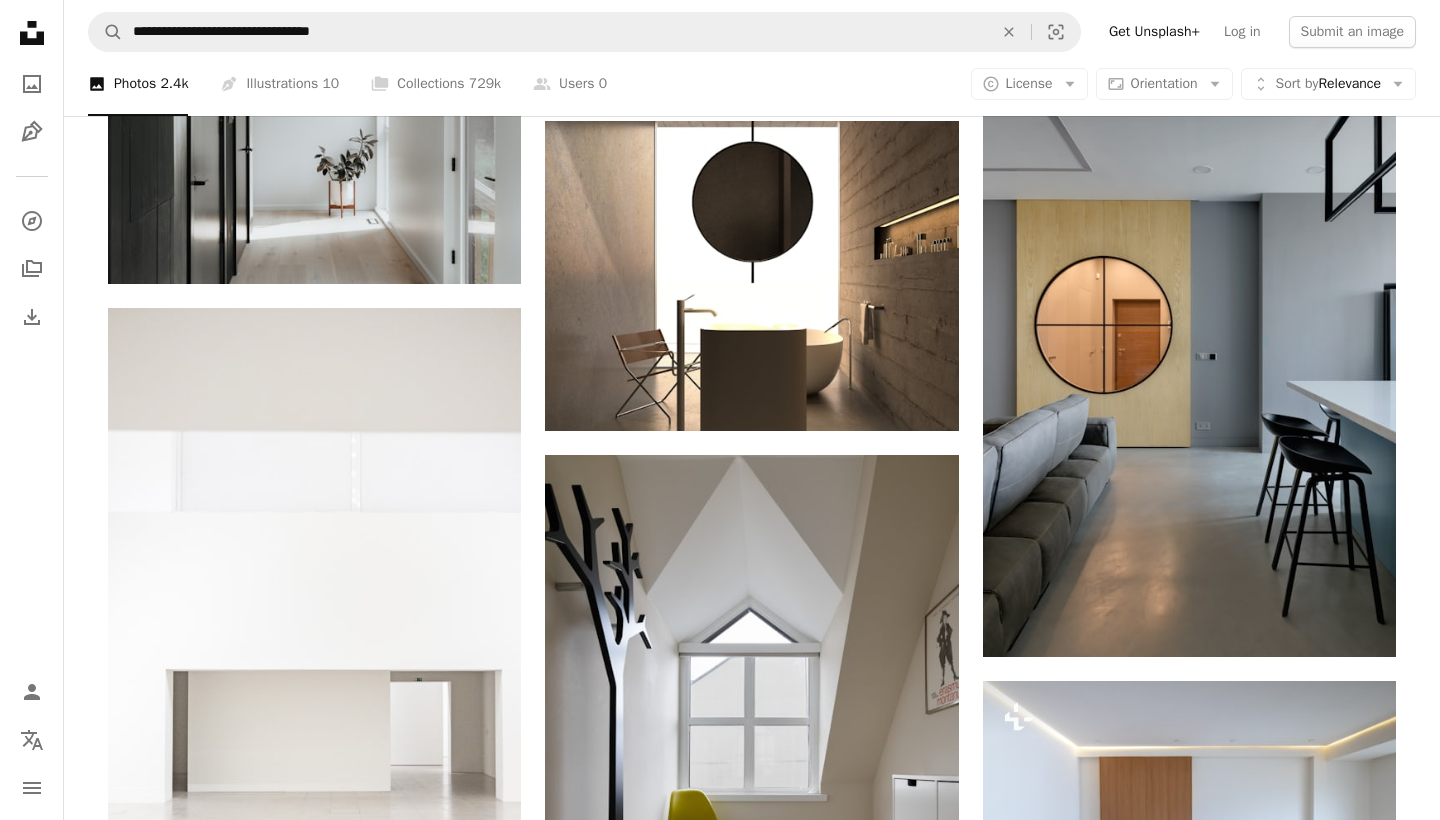 type on "**********" 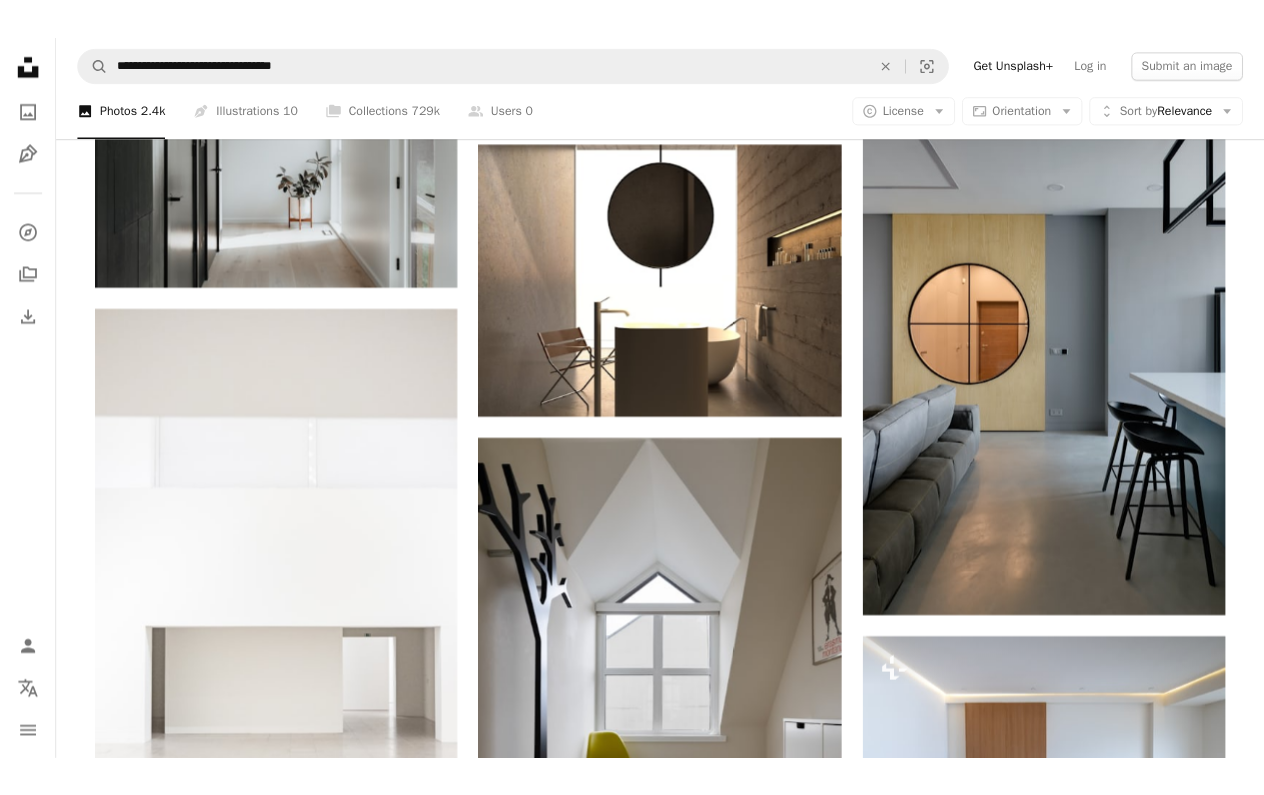 scroll, scrollTop: 19, scrollLeft: 0, axis: vertical 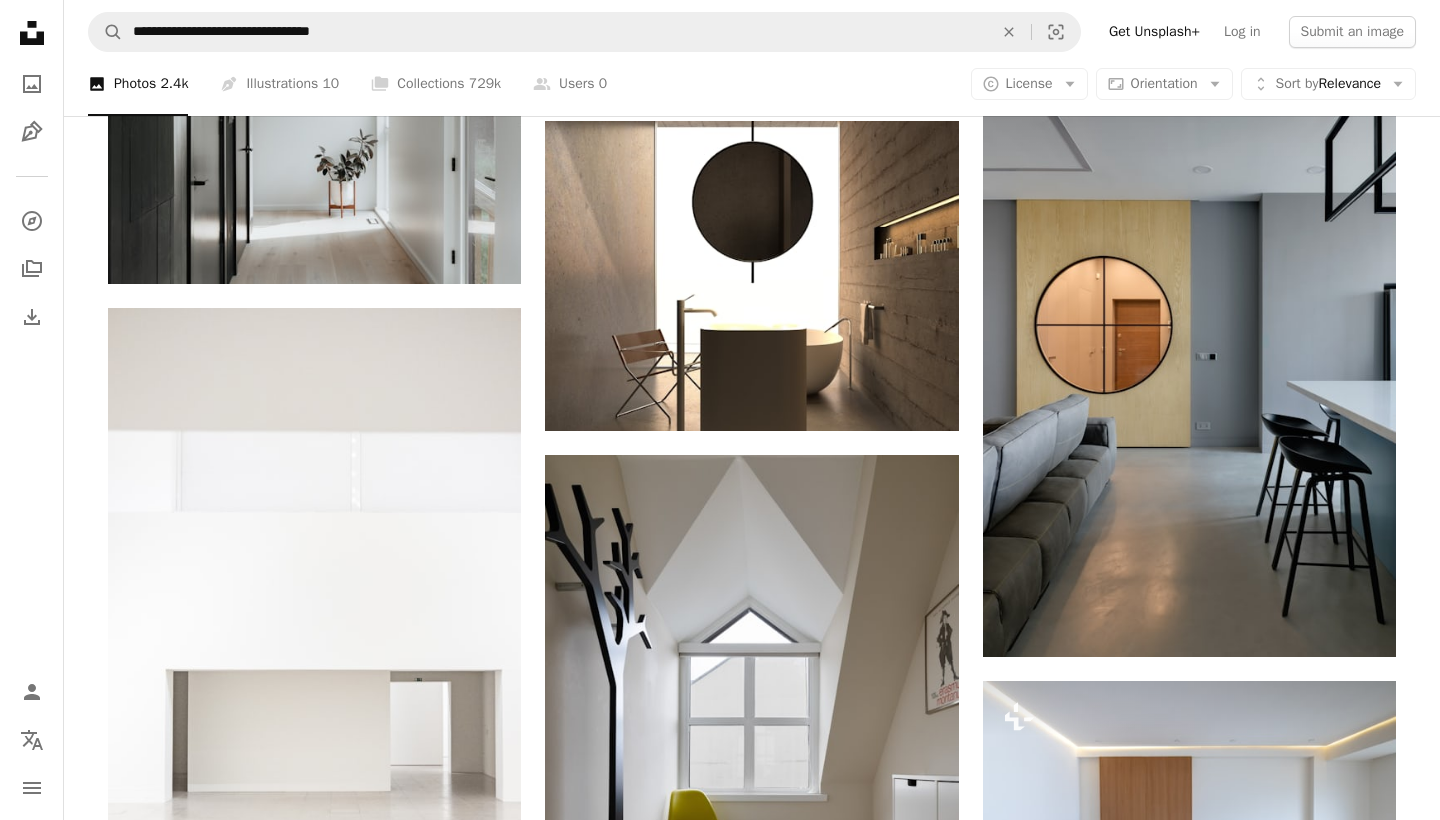 click on "Login" at bounding box center (943, 3400) 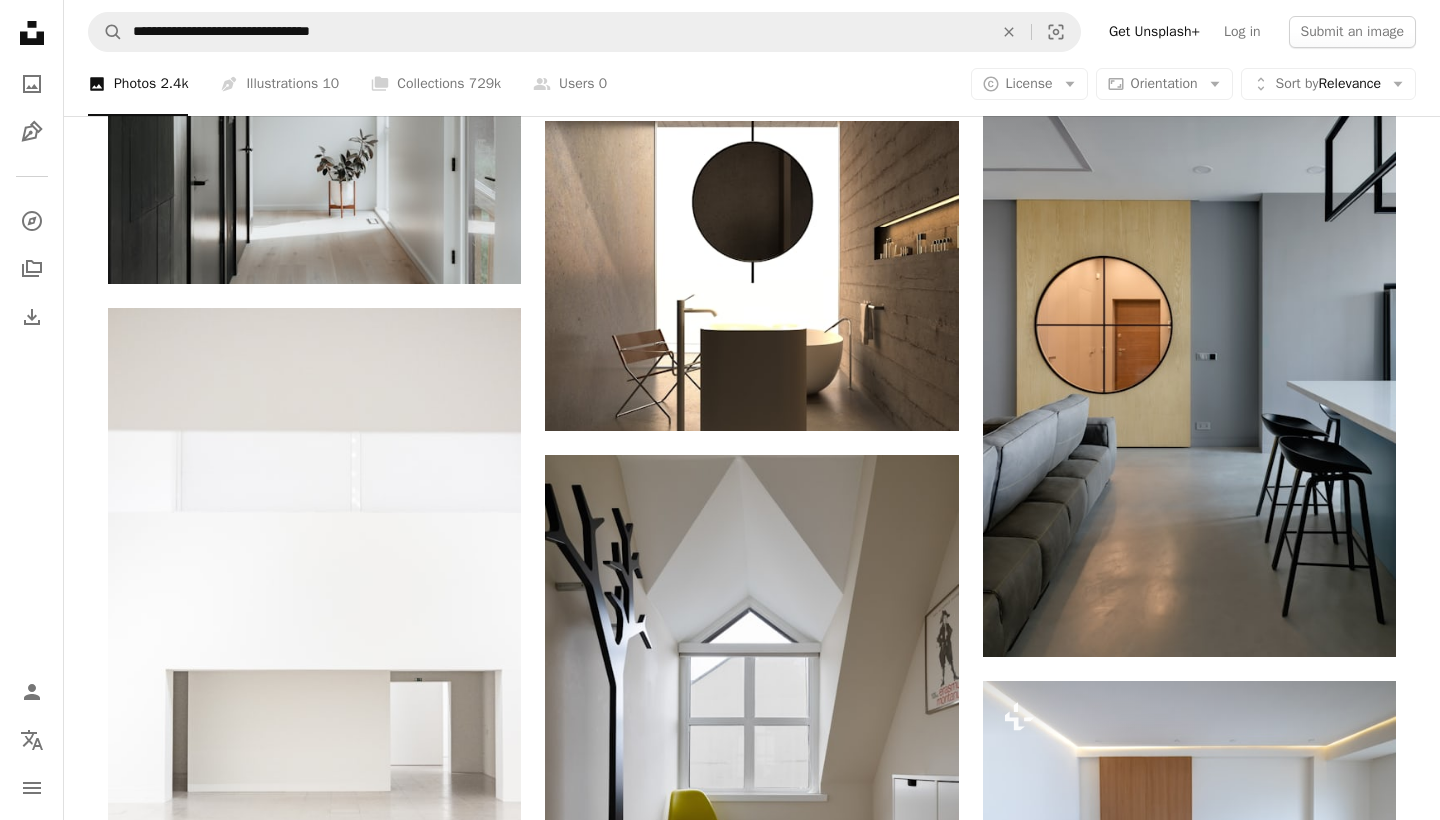type on "**********" 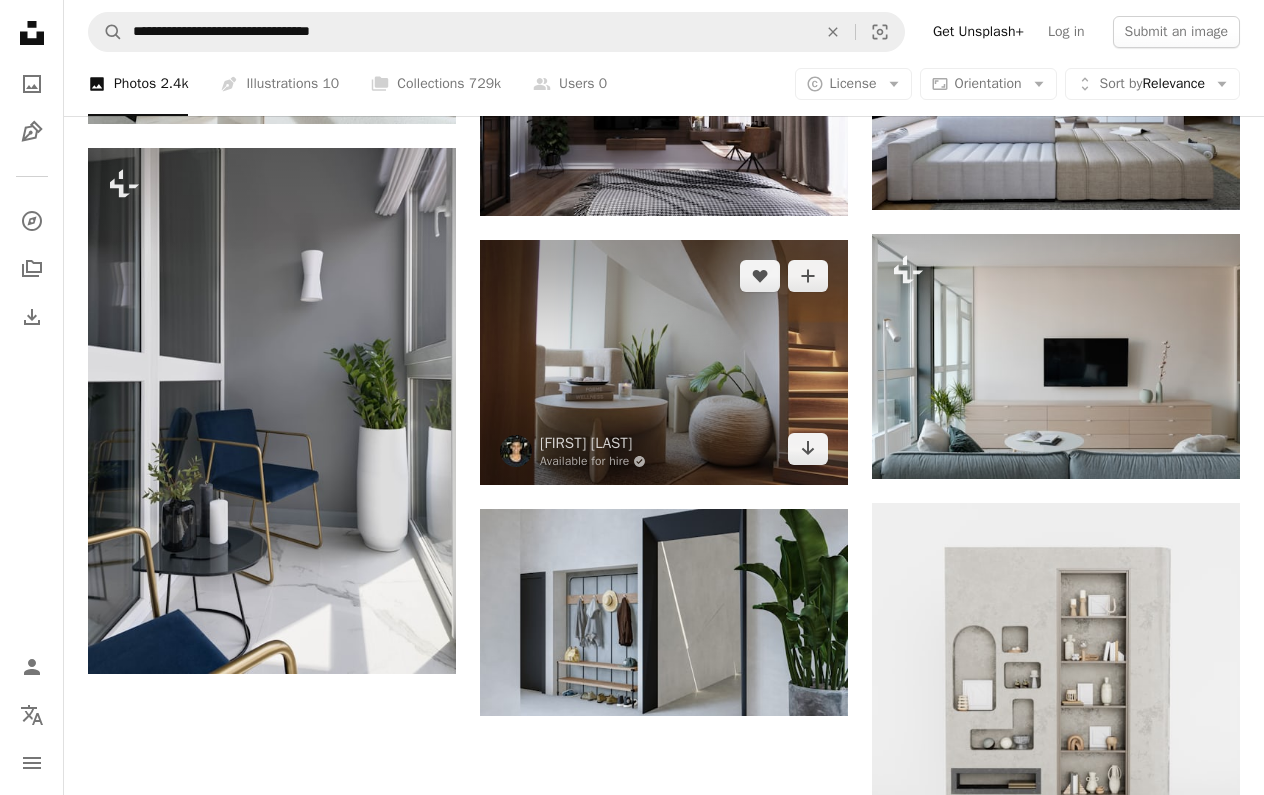 scroll, scrollTop: 2223, scrollLeft: 0, axis: vertical 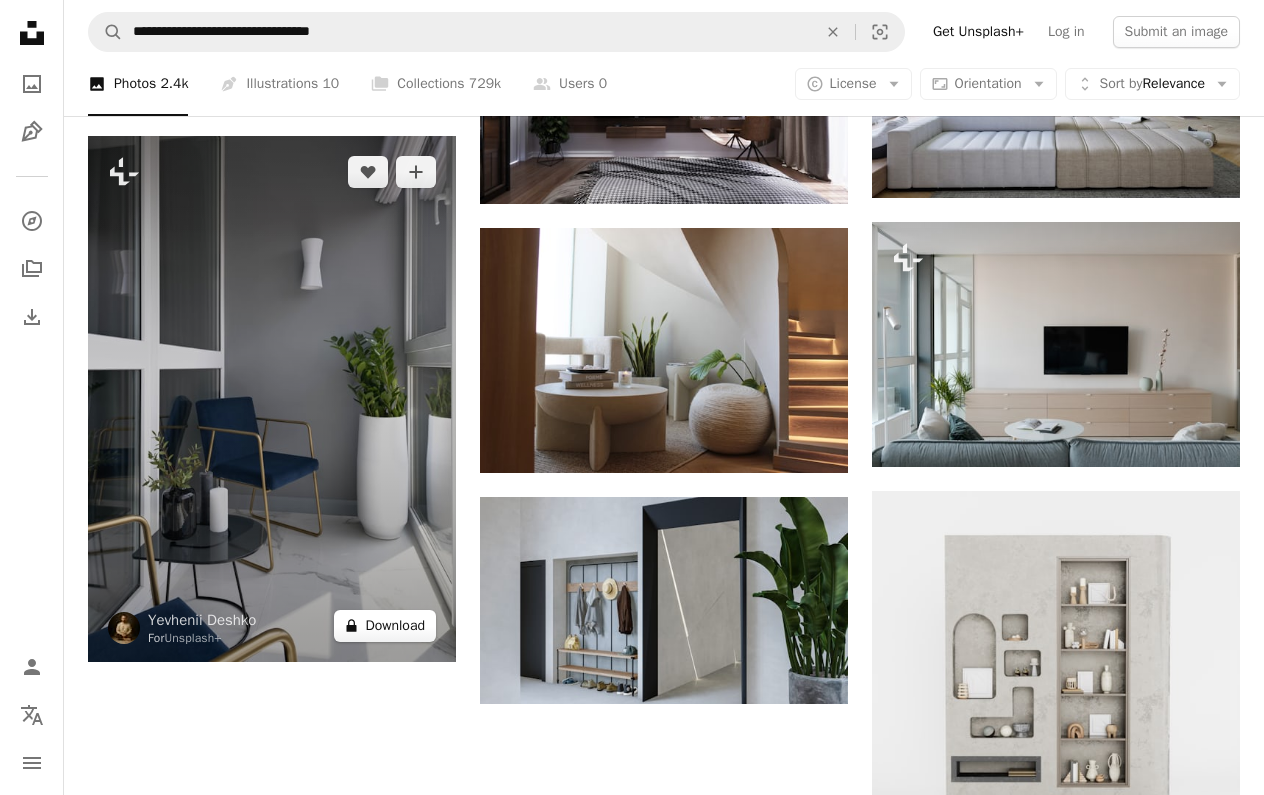click on "A lock Download" at bounding box center [385, 626] 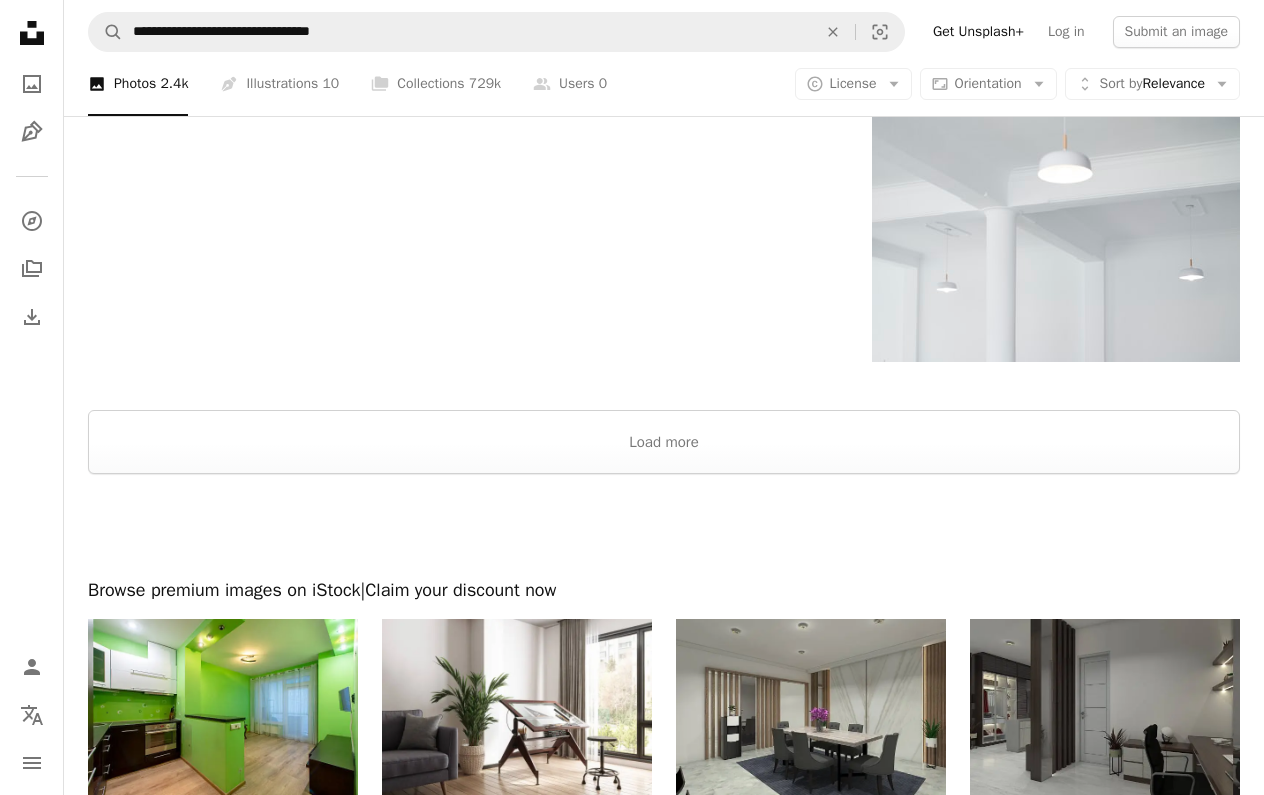 scroll, scrollTop: 2981, scrollLeft: 0, axis: vertical 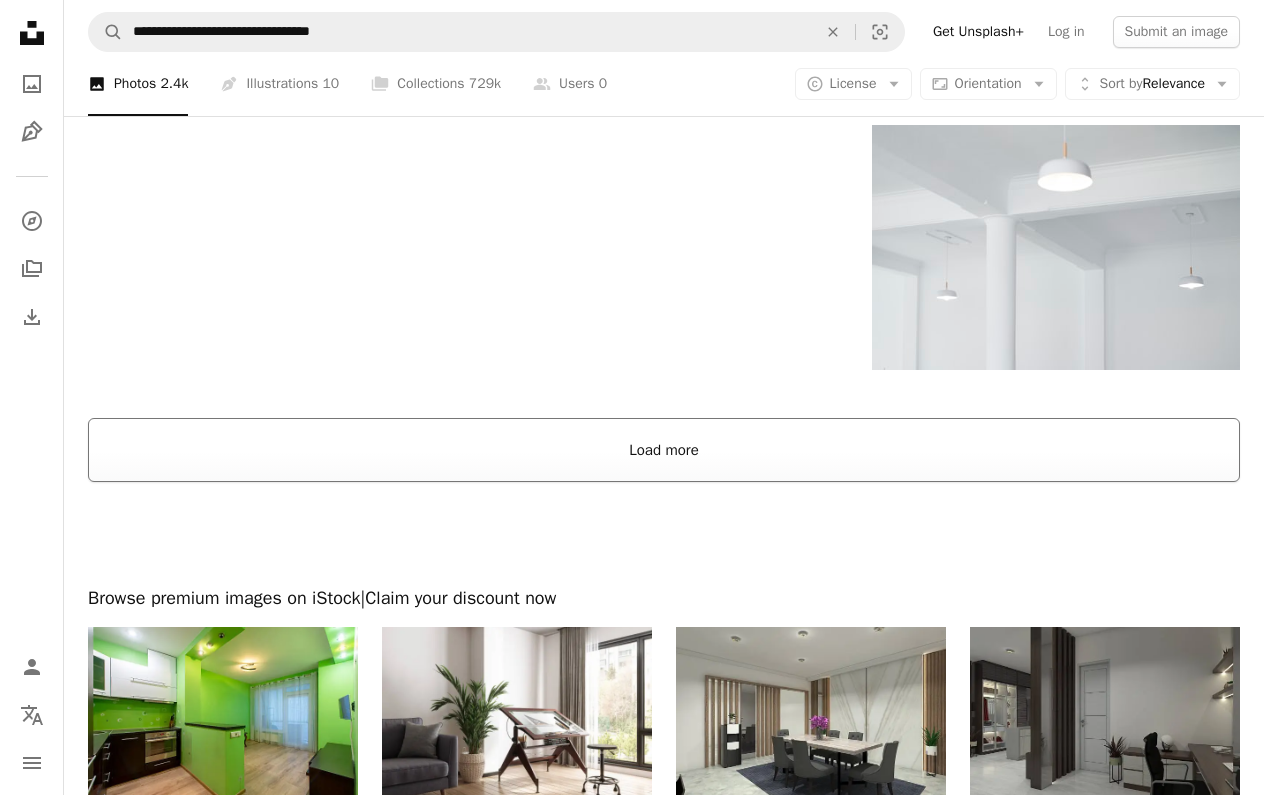 click on "Load more" at bounding box center (664, 450) 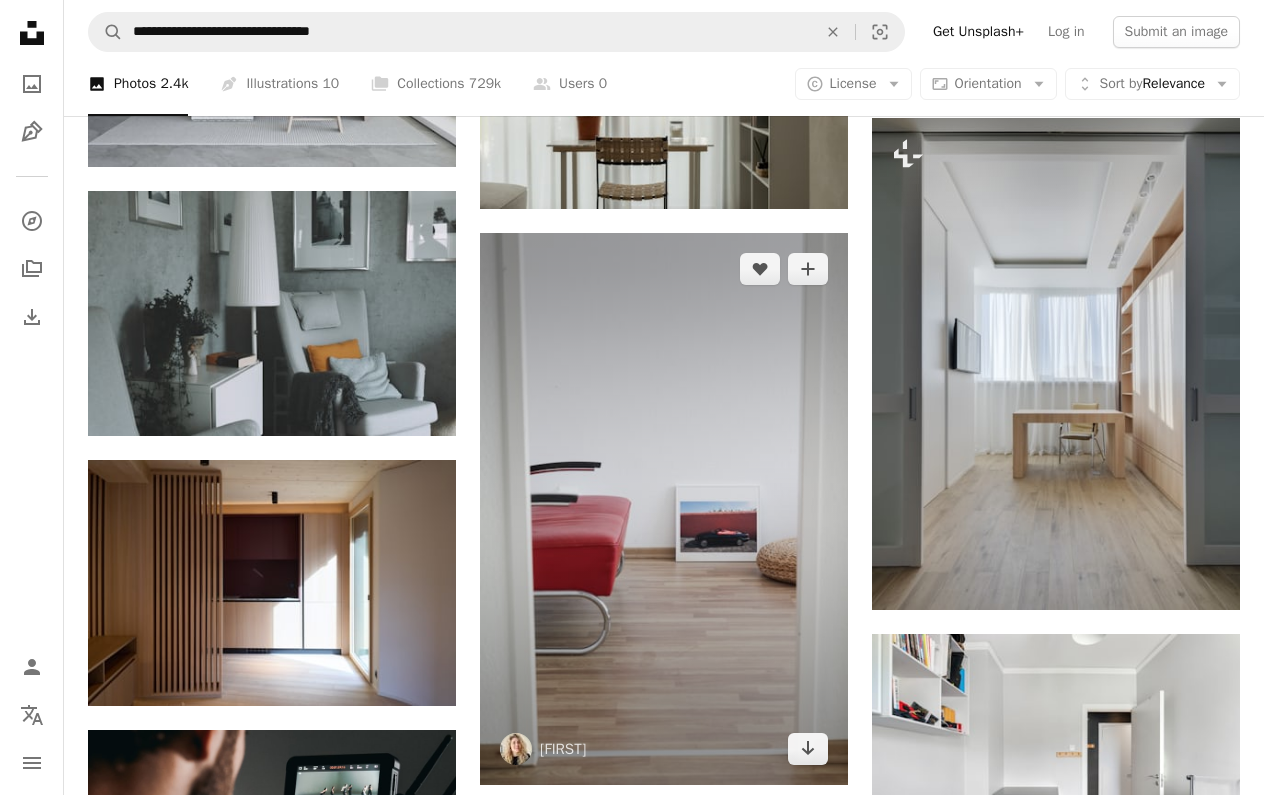 scroll, scrollTop: 3259, scrollLeft: 0, axis: vertical 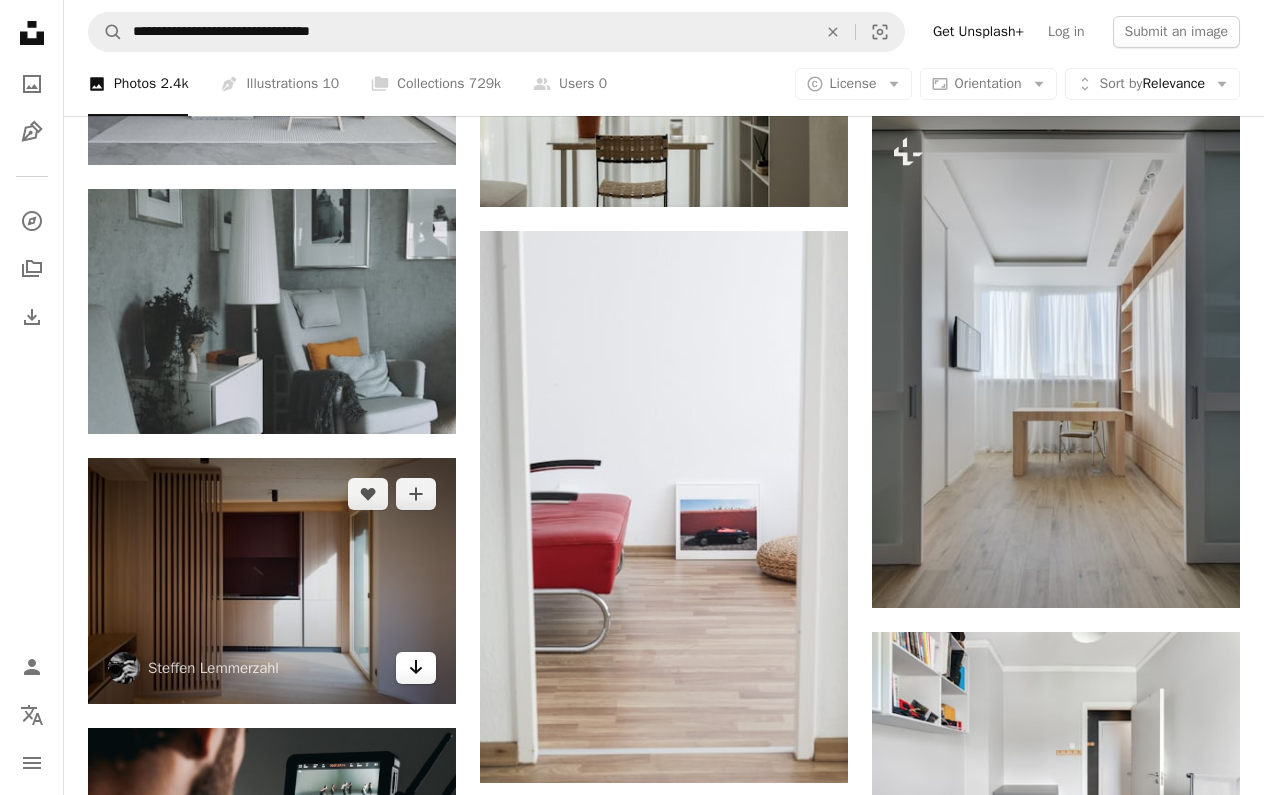 click 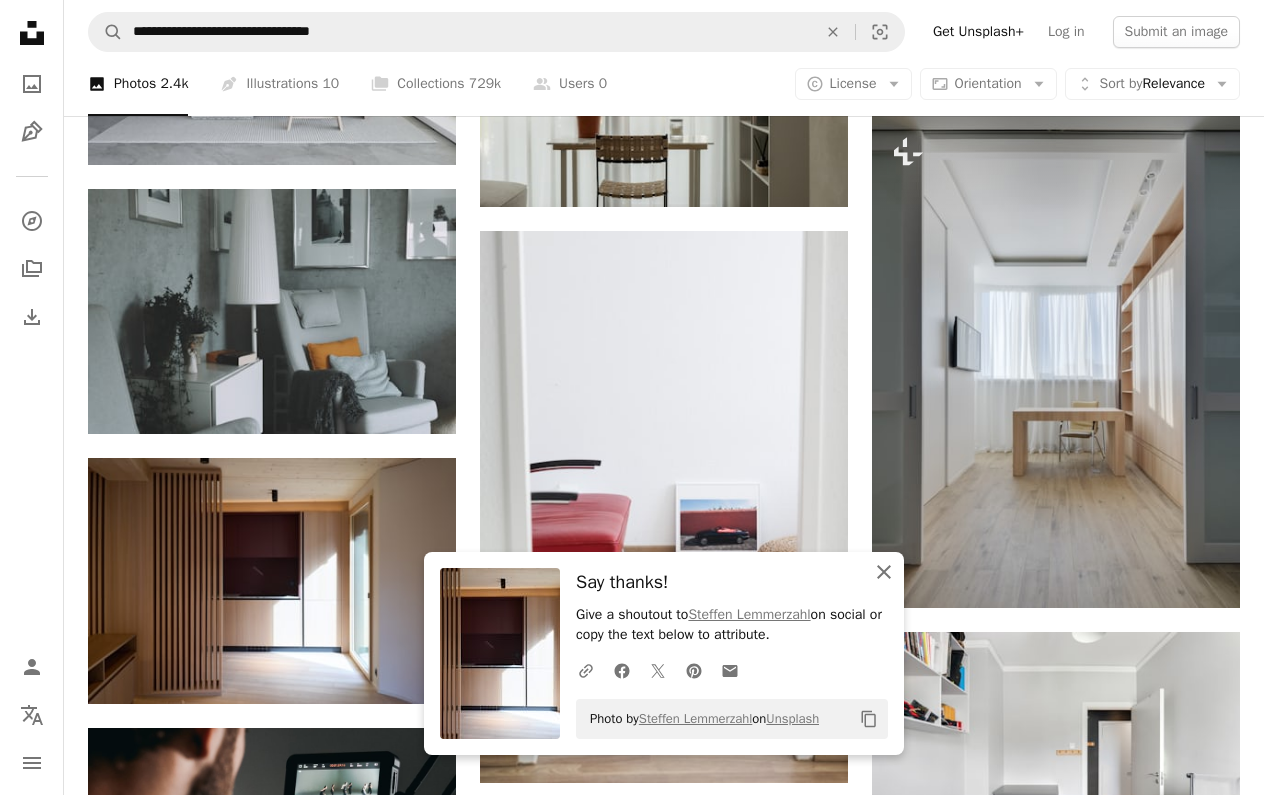 click on "An X shape" 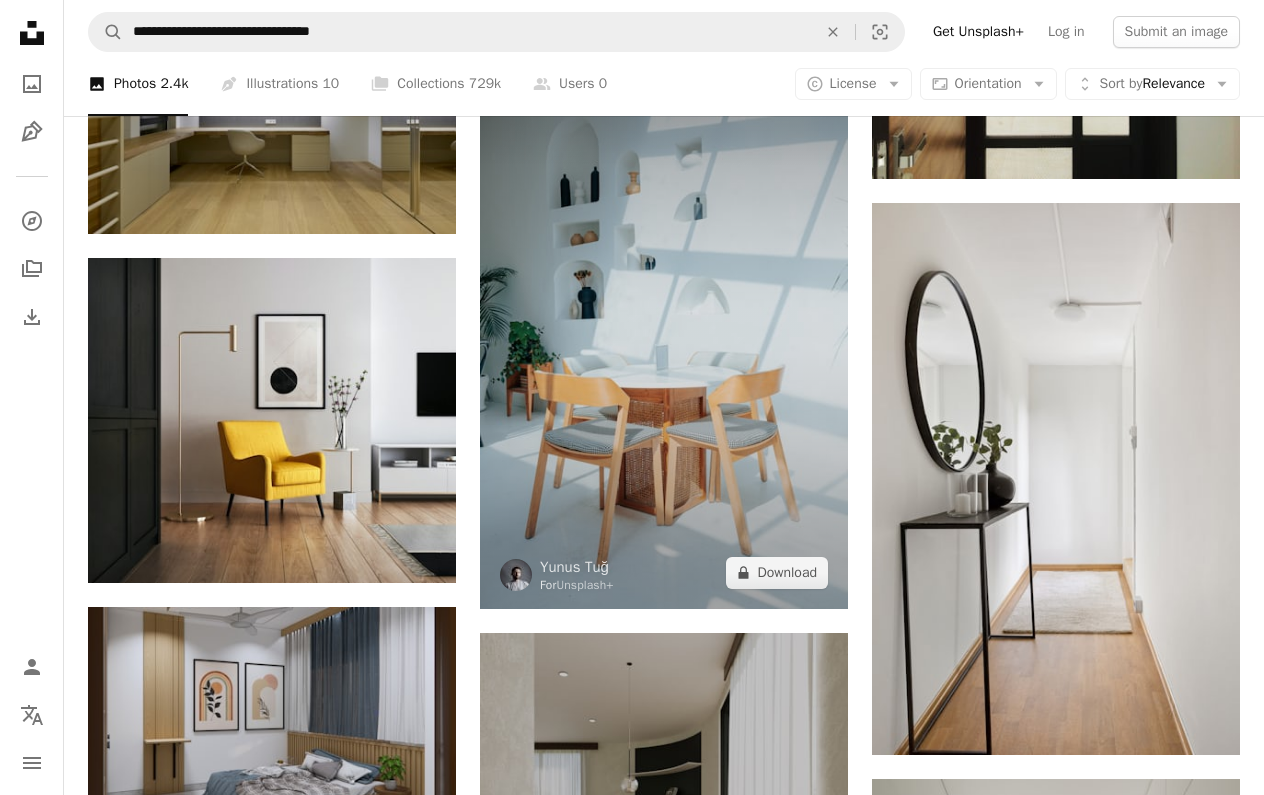 scroll, scrollTop: 11904, scrollLeft: 0, axis: vertical 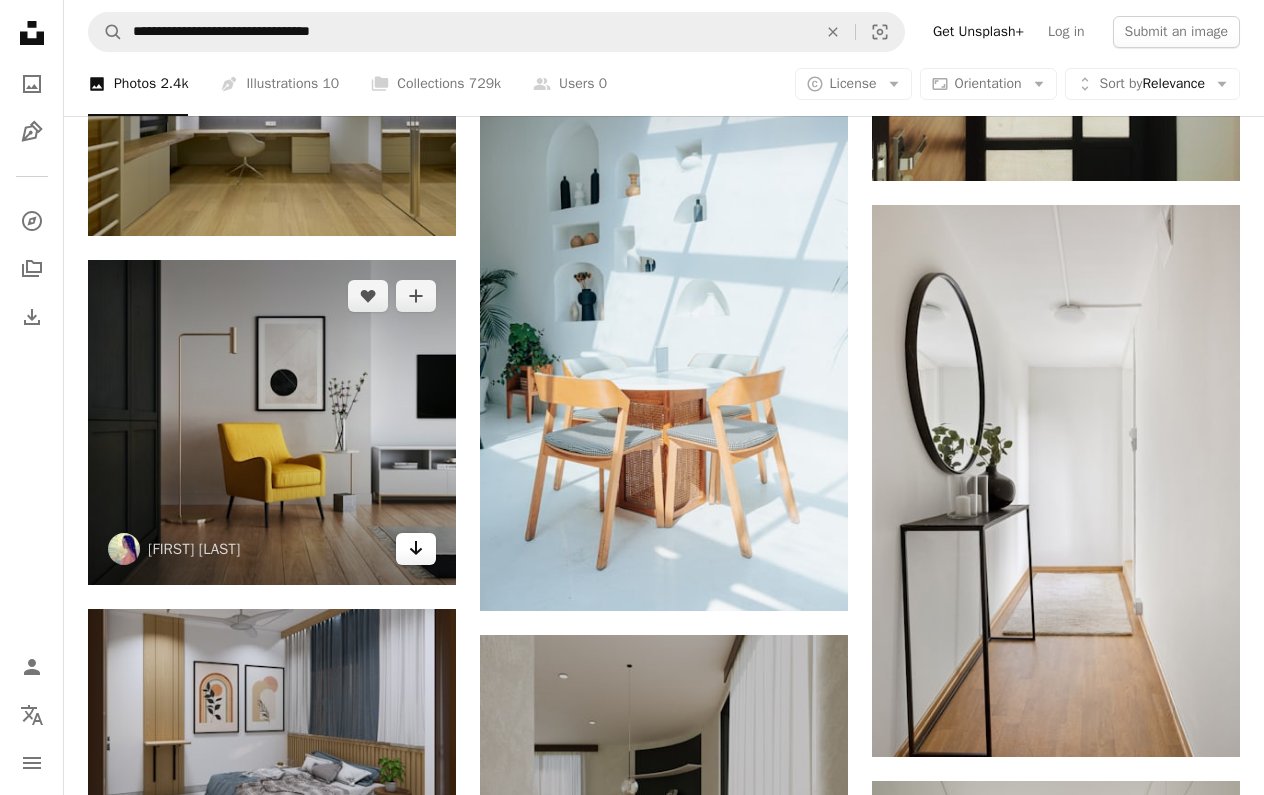 click on "Arrow pointing down" 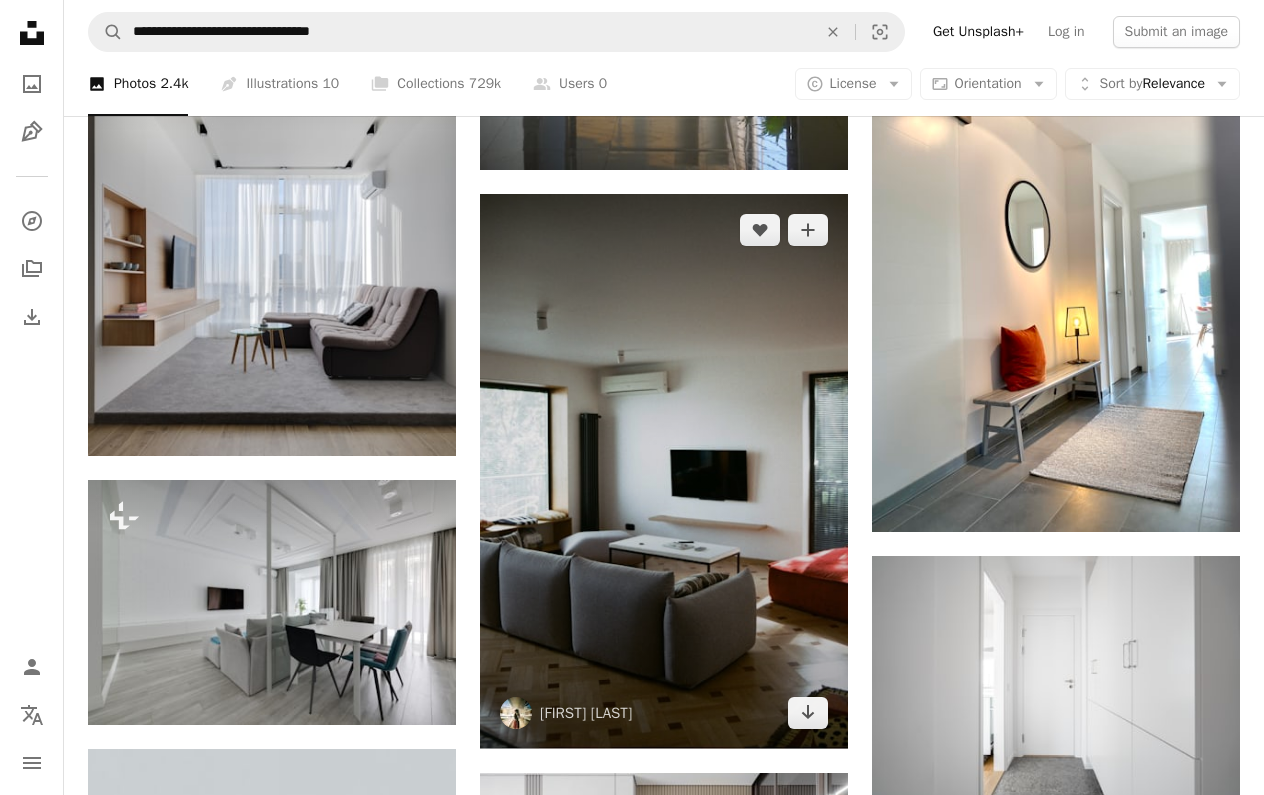 scroll, scrollTop: 20418, scrollLeft: 0, axis: vertical 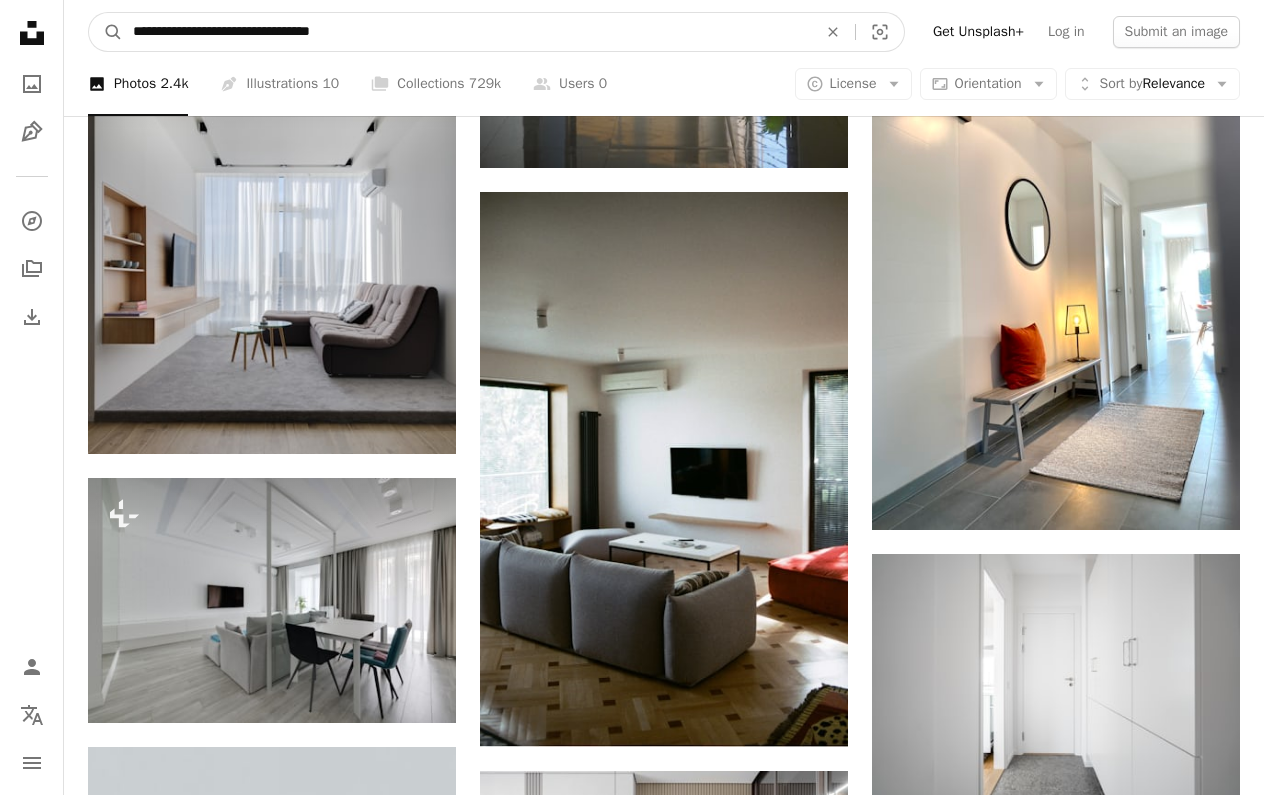 click on "**********" at bounding box center [467, 32] 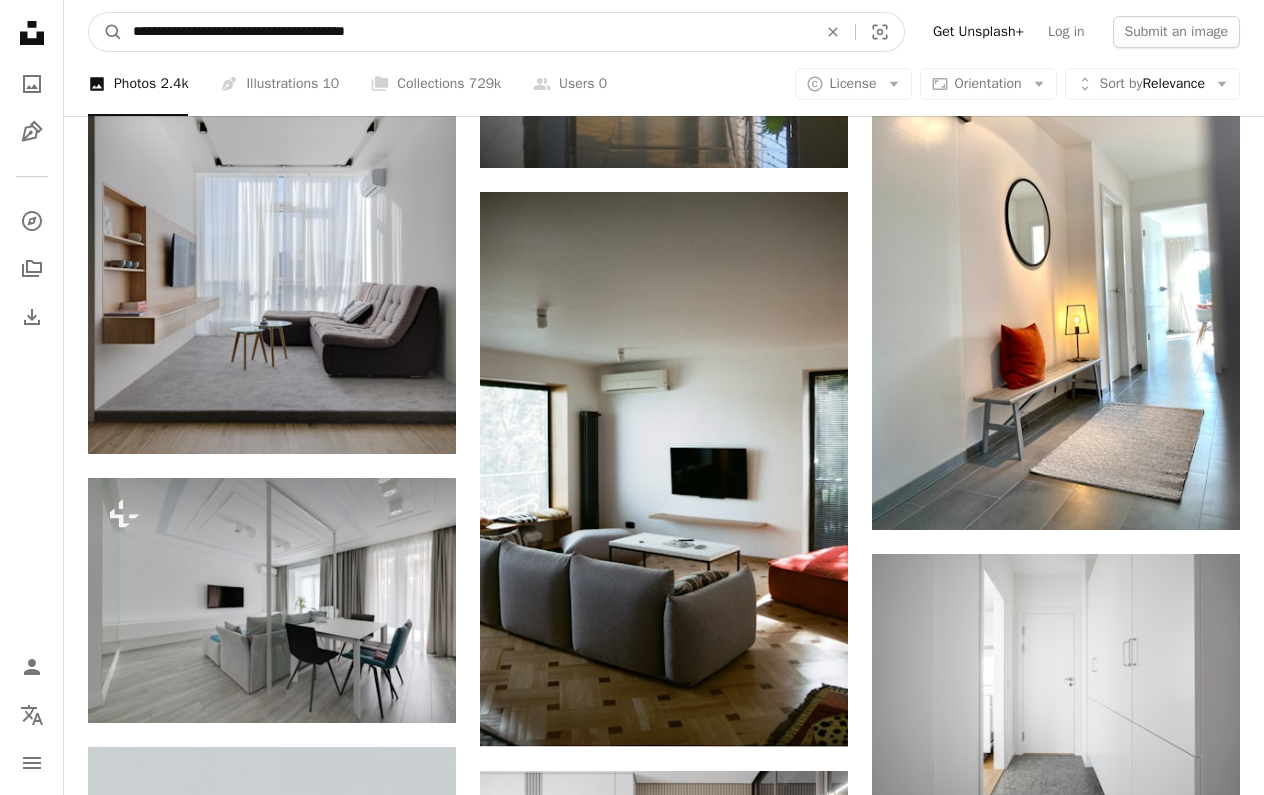 type on "**********" 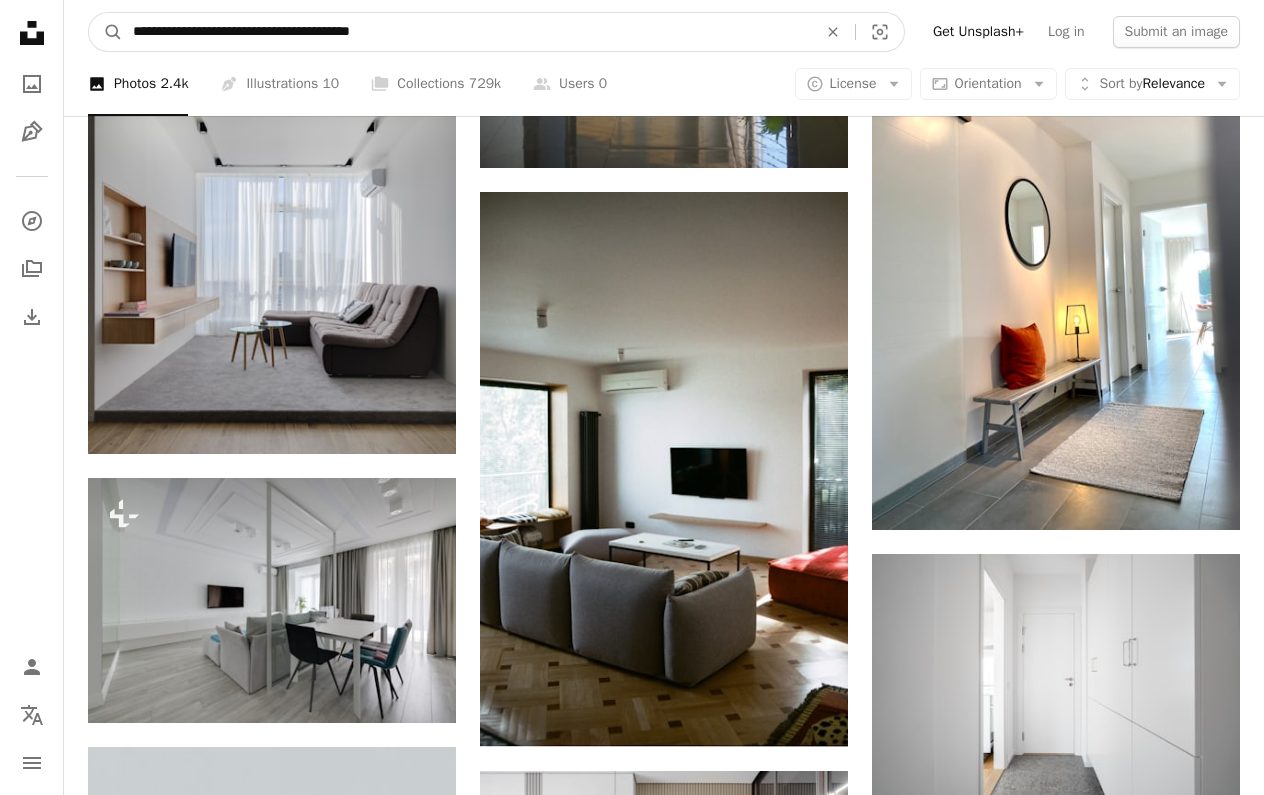 click on "A magnifying glass" at bounding box center (106, 32) 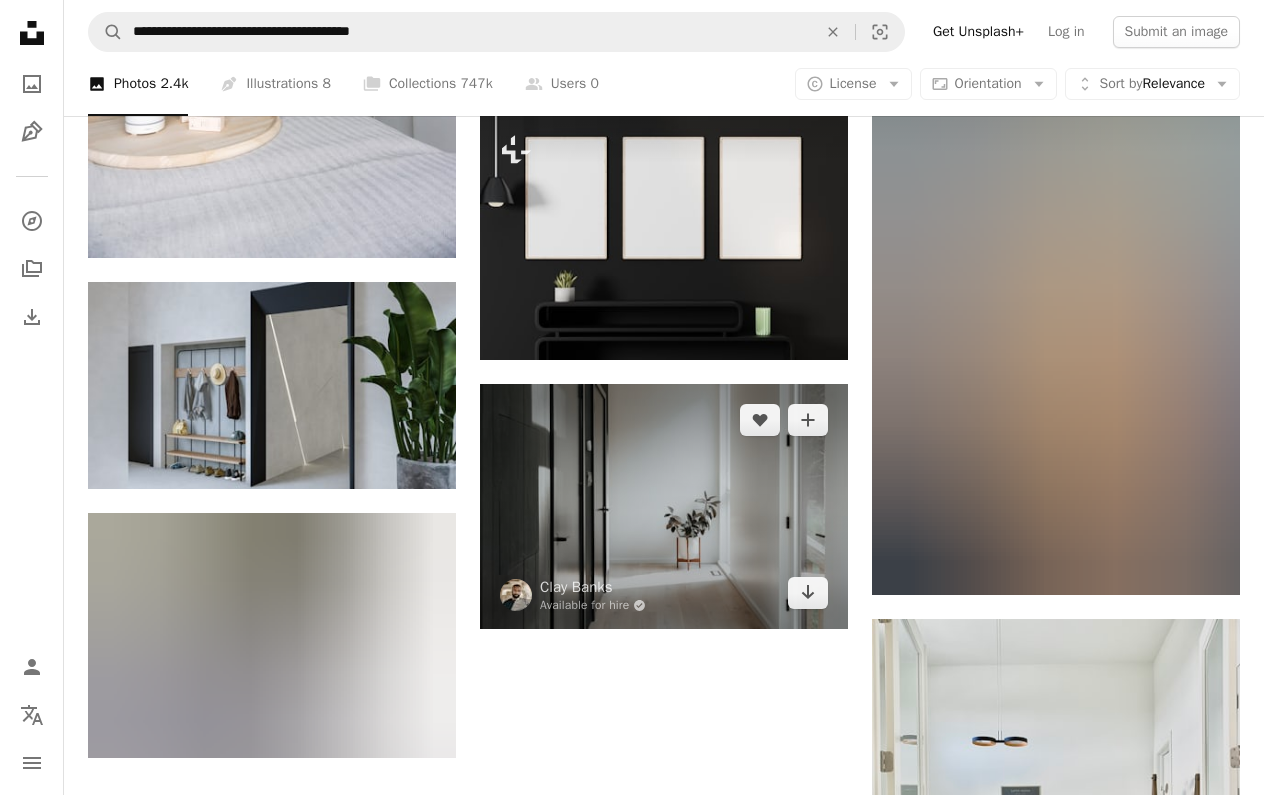 scroll, scrollTop: 2531, scrollLeft: 0, axis: vertical 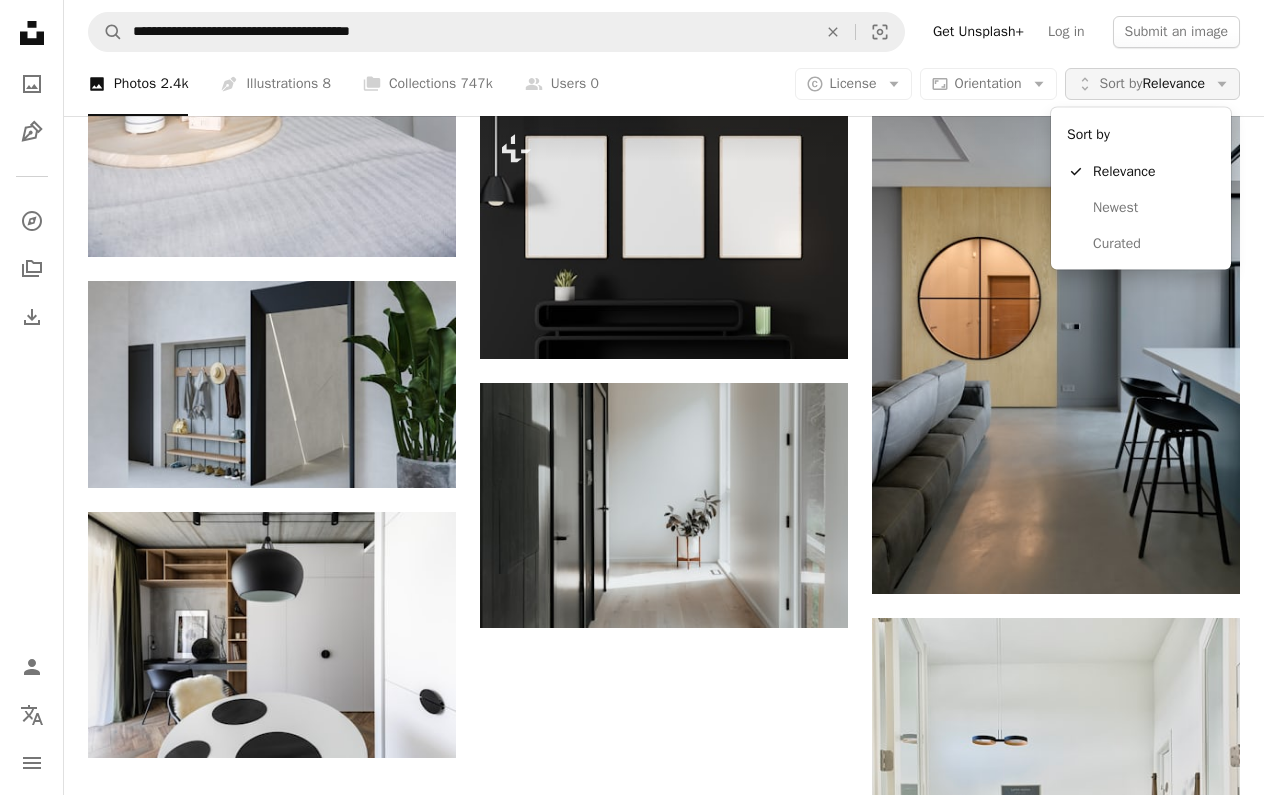 click on "Arrow down" 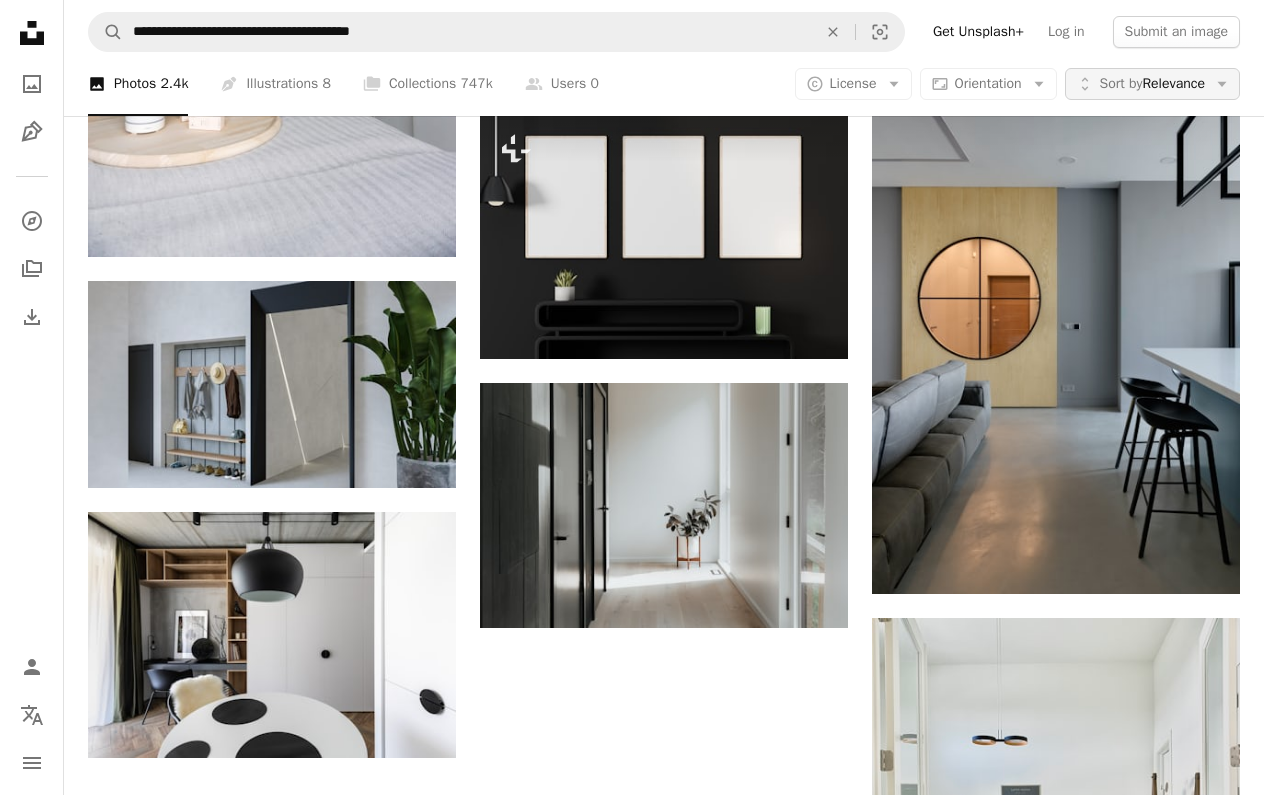click on "Arrow down" 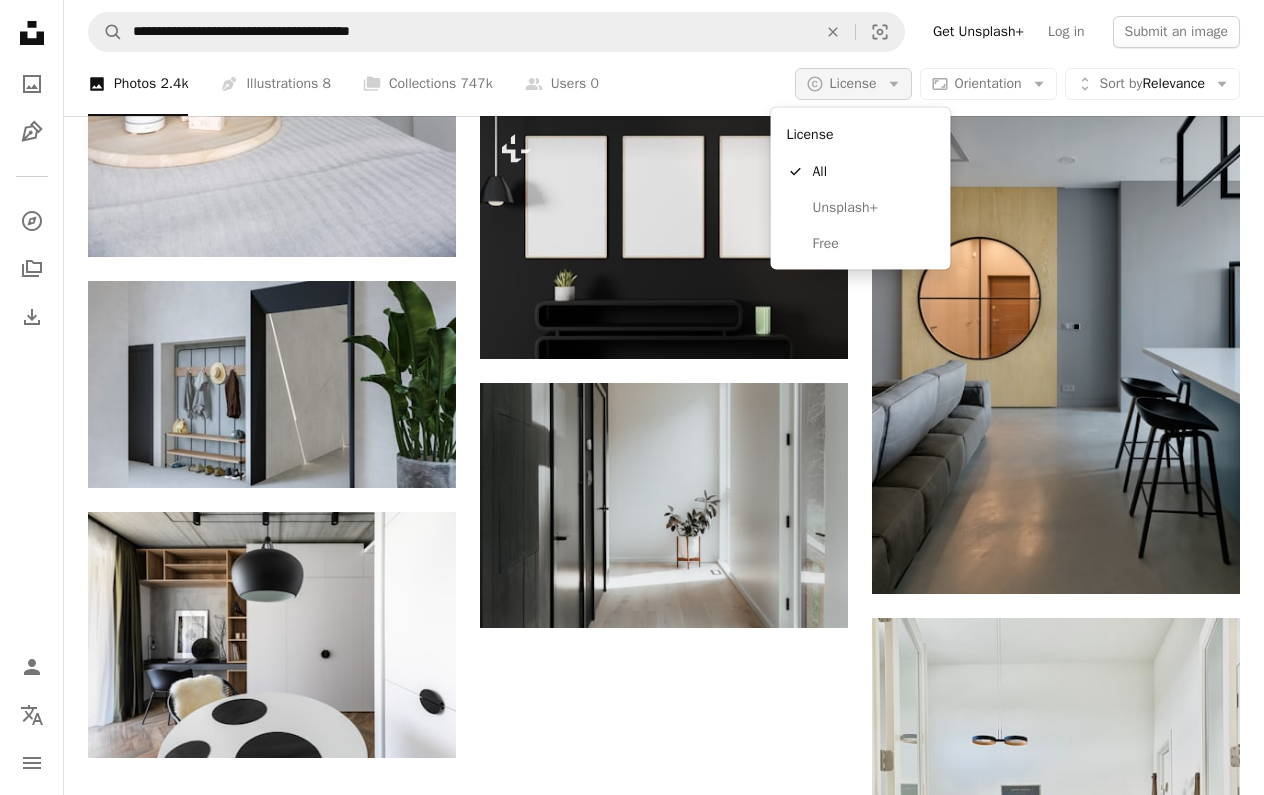 click on "License" at bounding box center [853, 83] 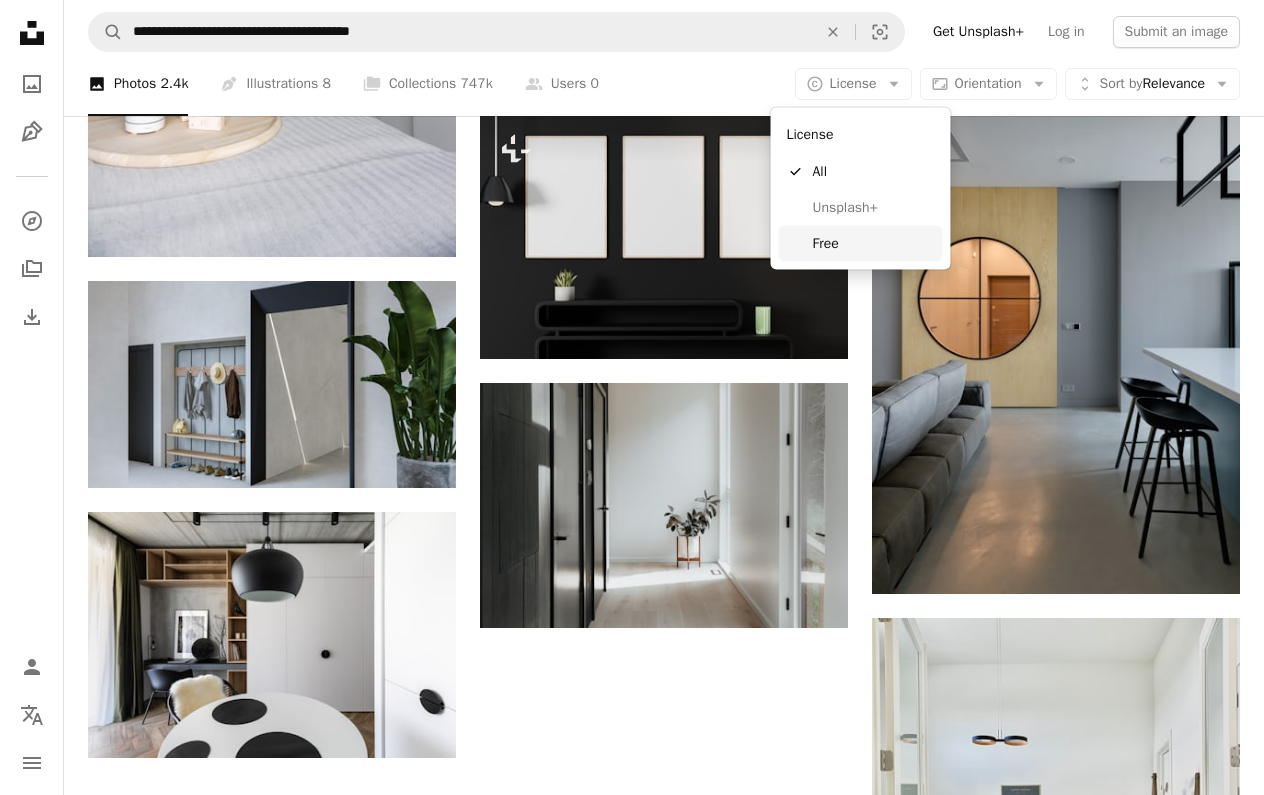 click on "Free" at bounding box center [874, 243] 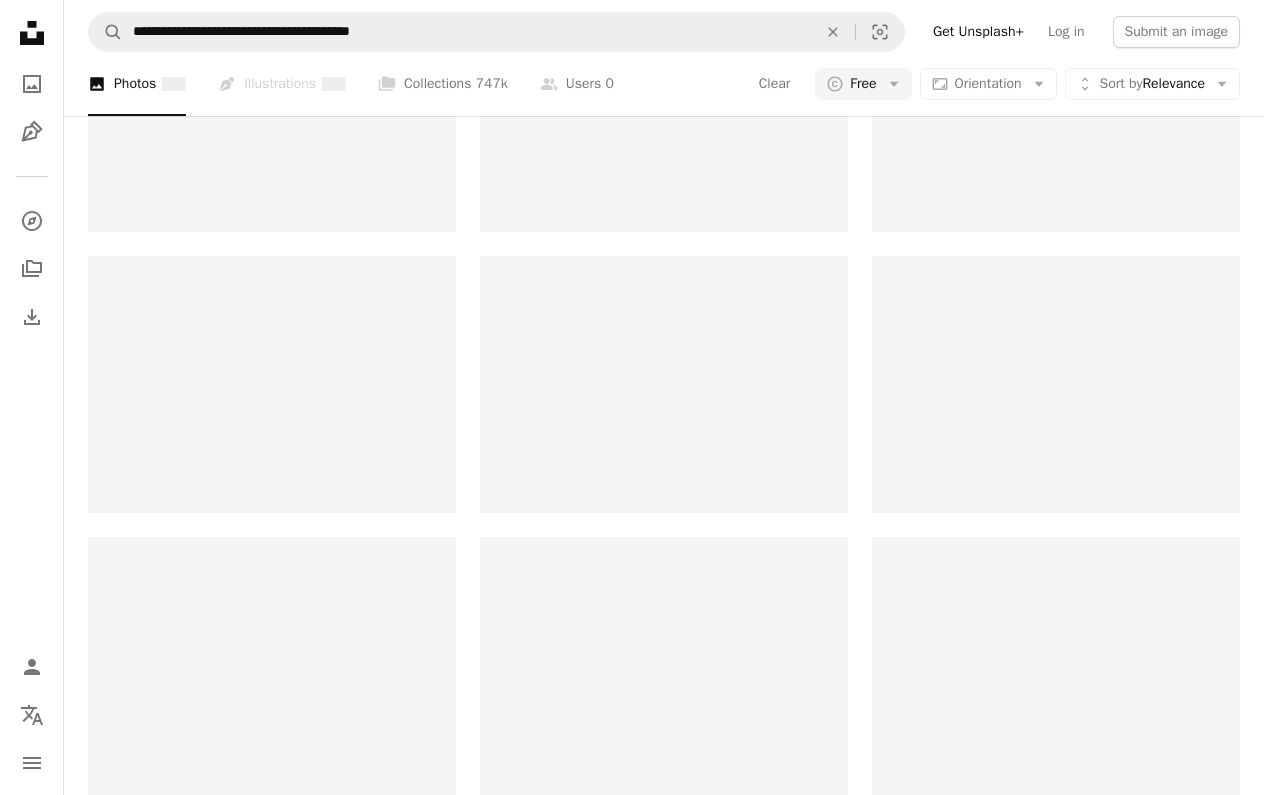 scroll, scrollTop: 0, scrollLeft: 0, axis: both 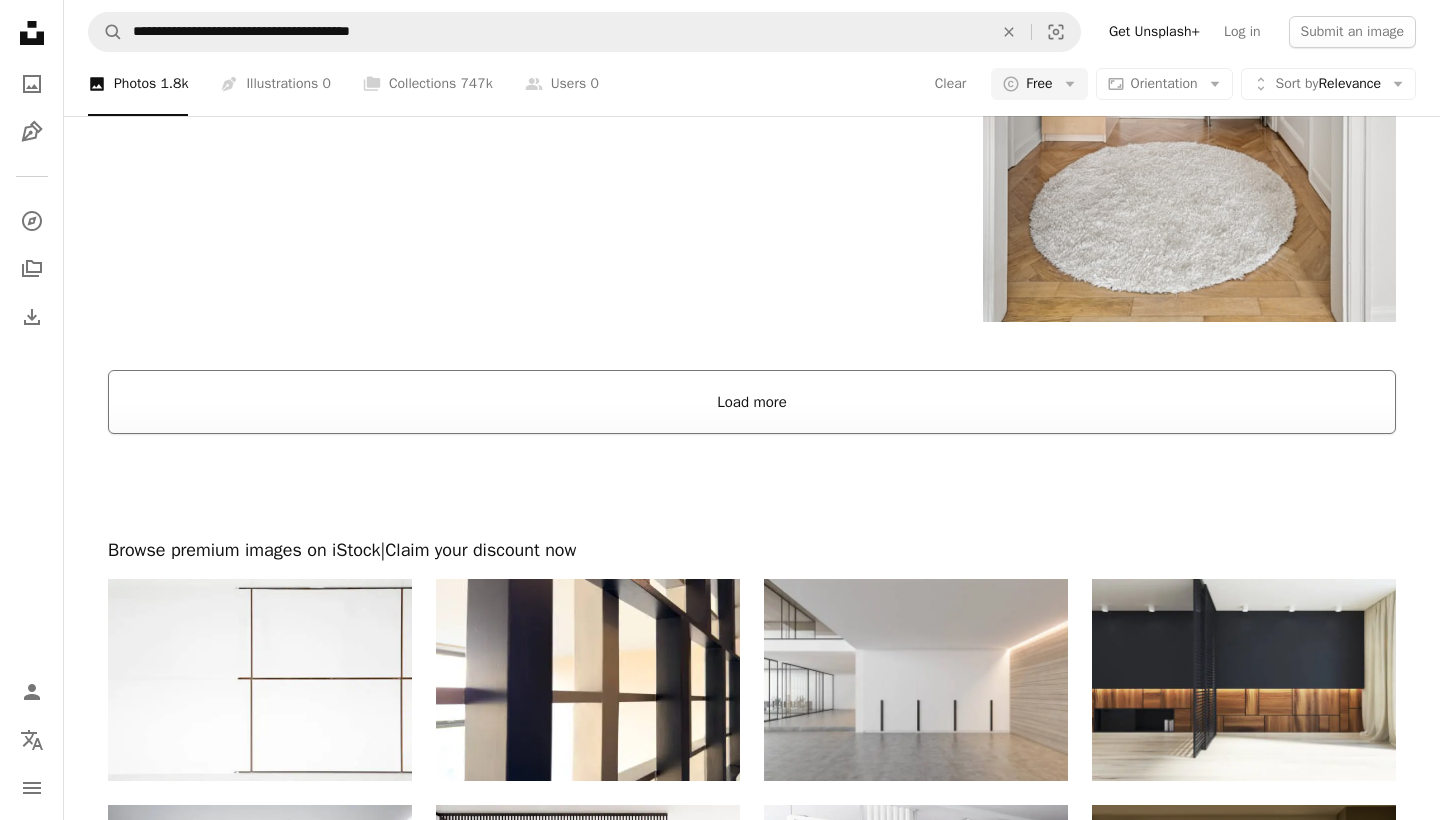 click on "Load more" at bounding box center [752, 402] 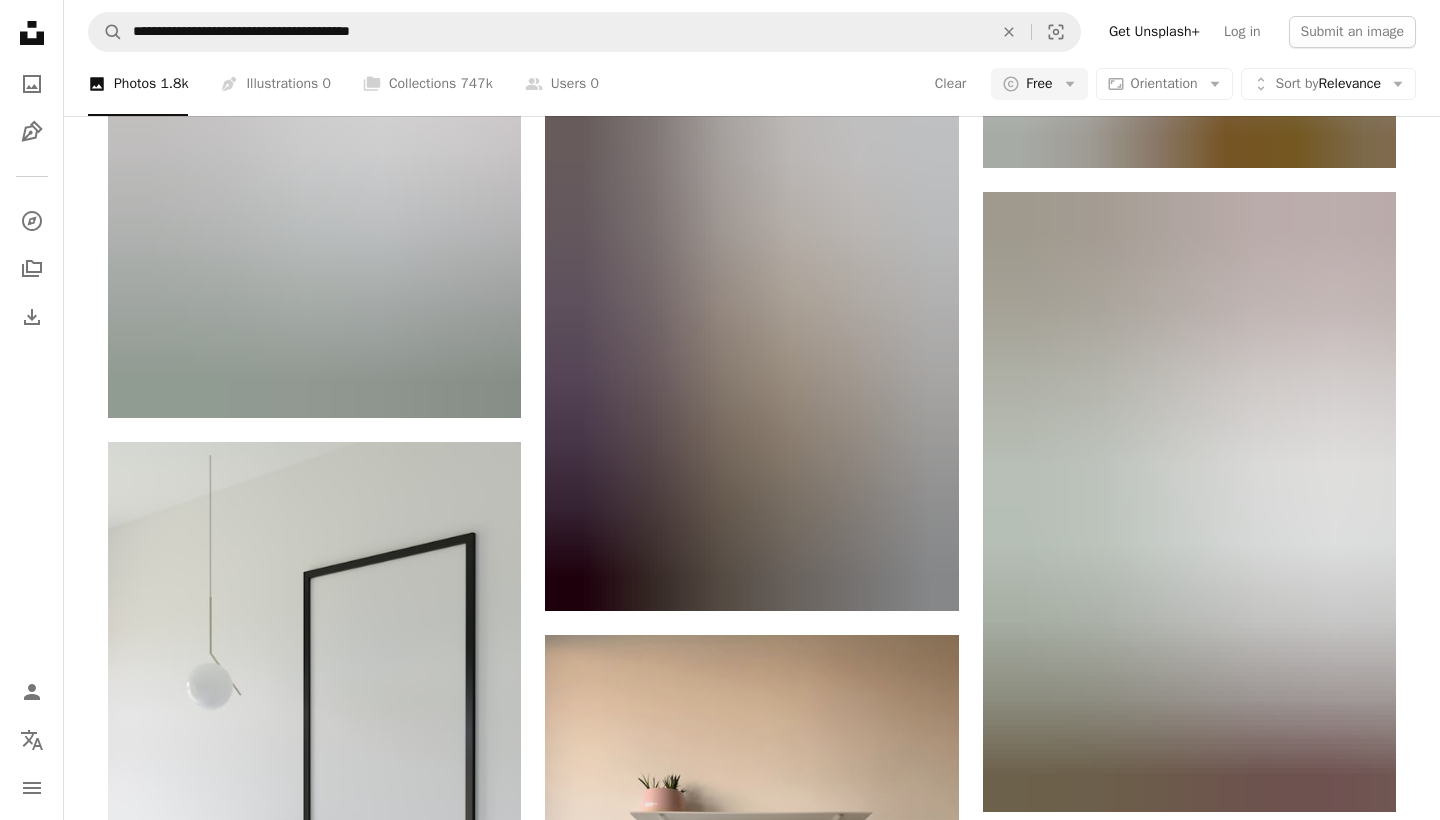 scroll, scrollTop: 13642, scrollLeft: 0, axis: vertical 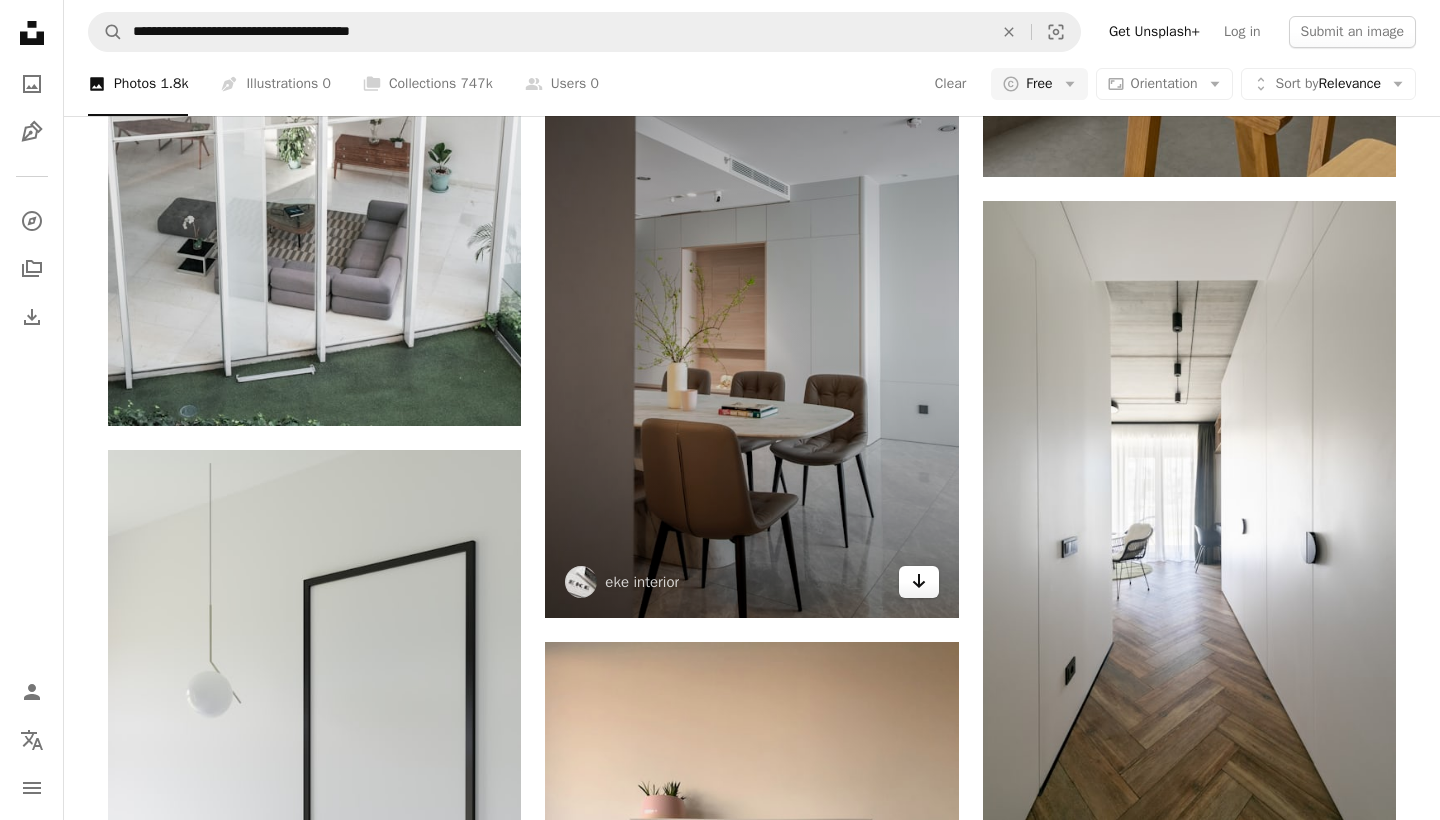 click on "Arrow pointing down" 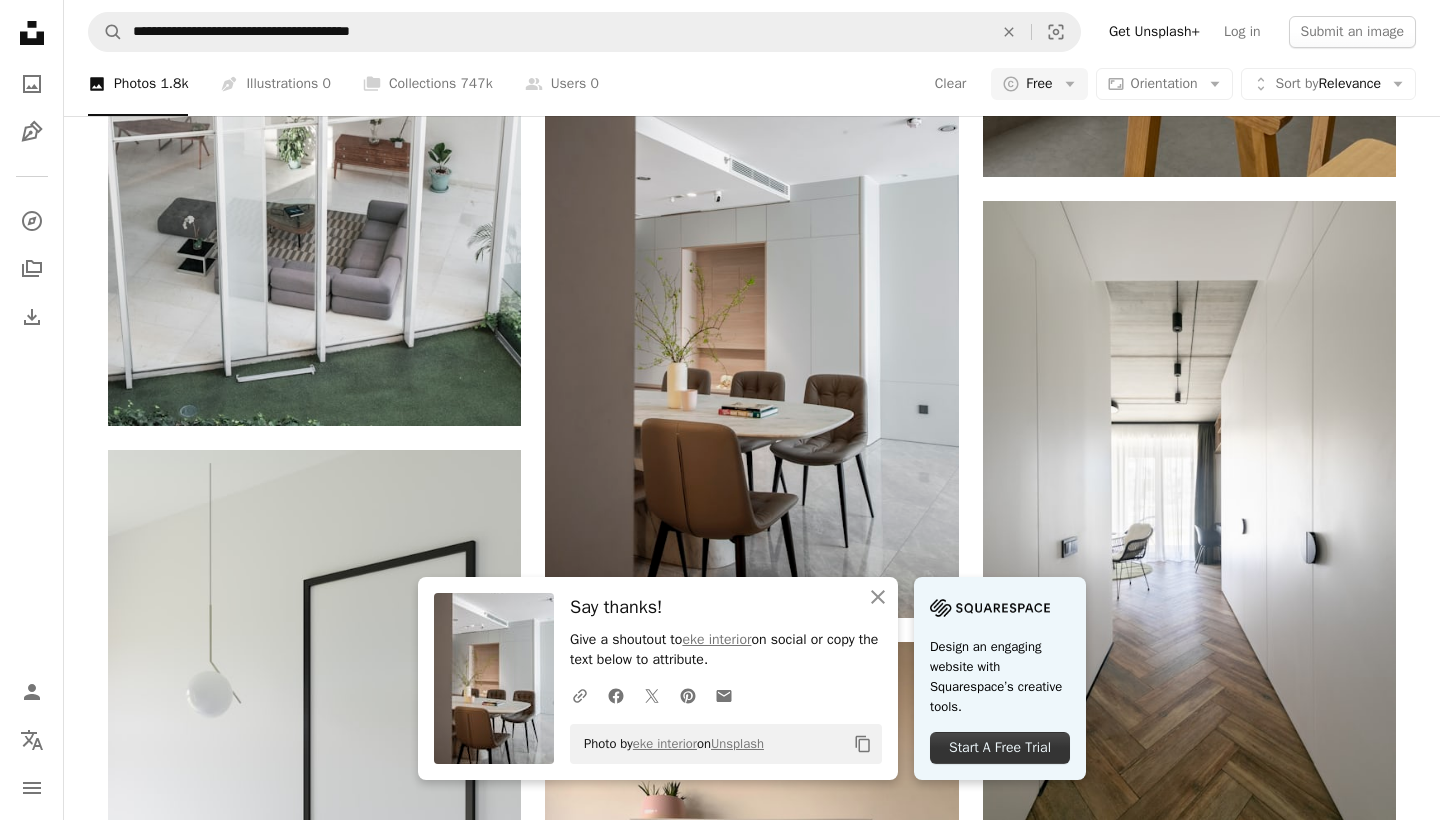 click at bounding box center [990, 608] 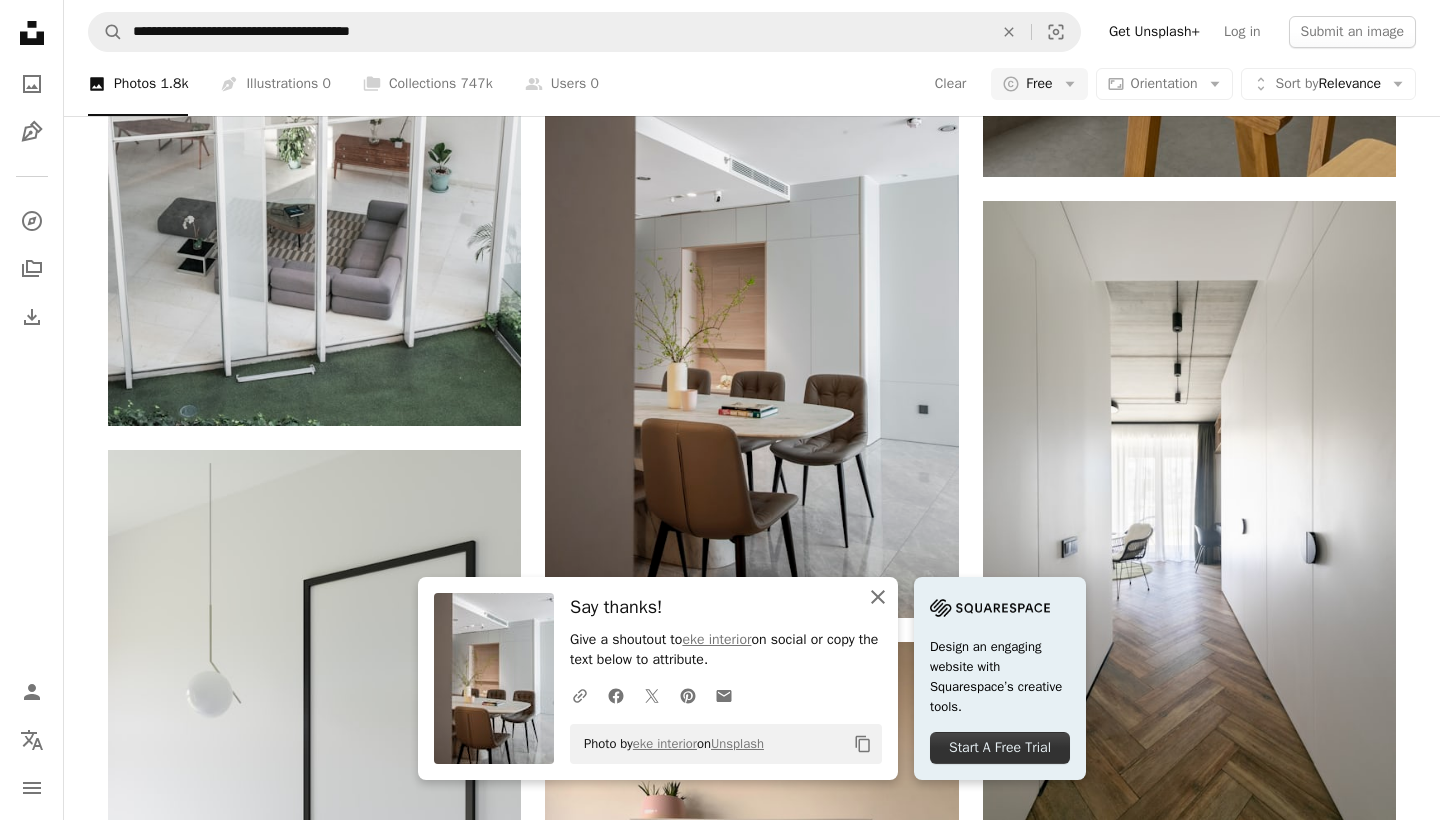 click 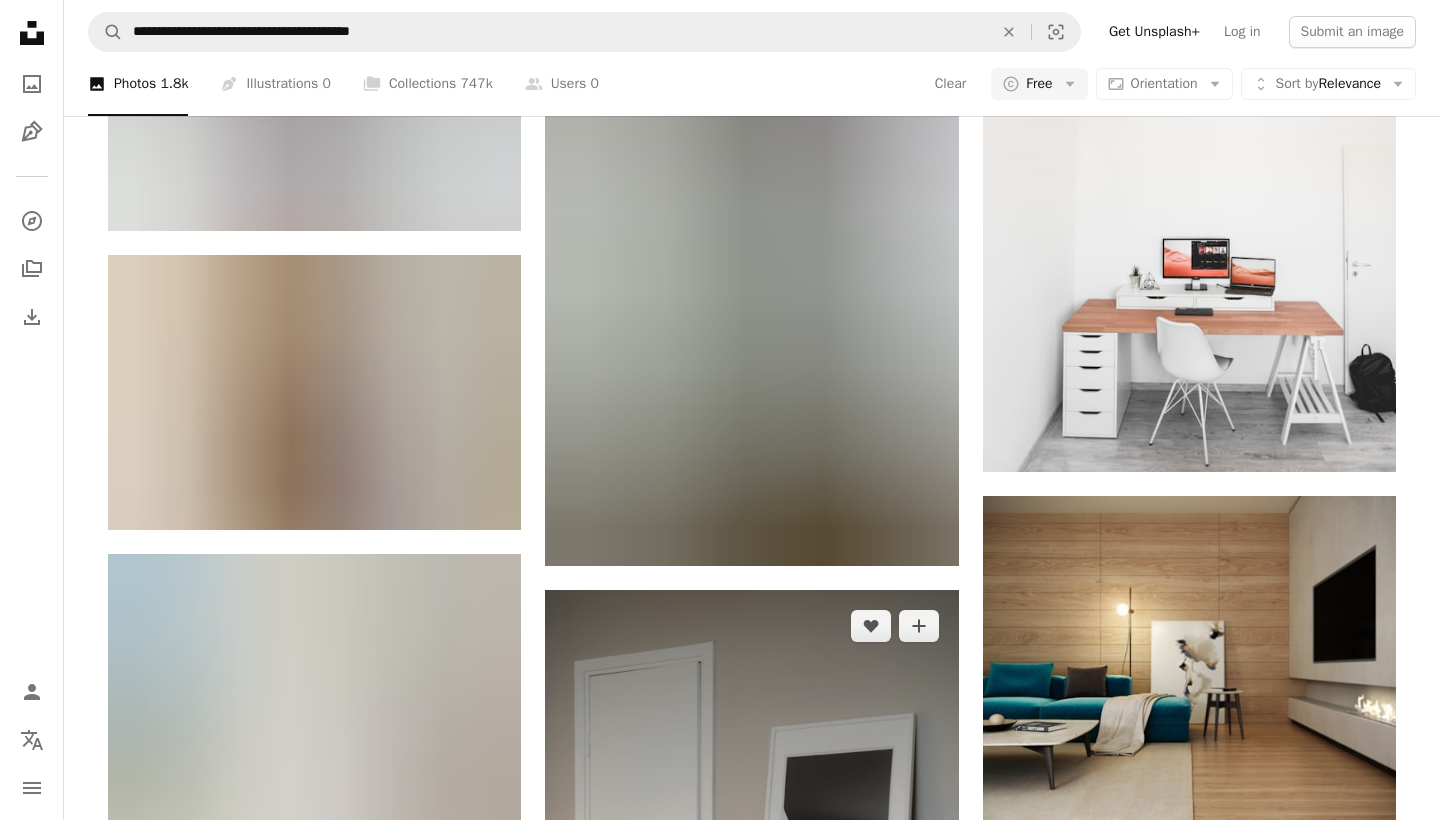 scroll, scrollTop: 41147, scrollLeft: 0, axis: vertical 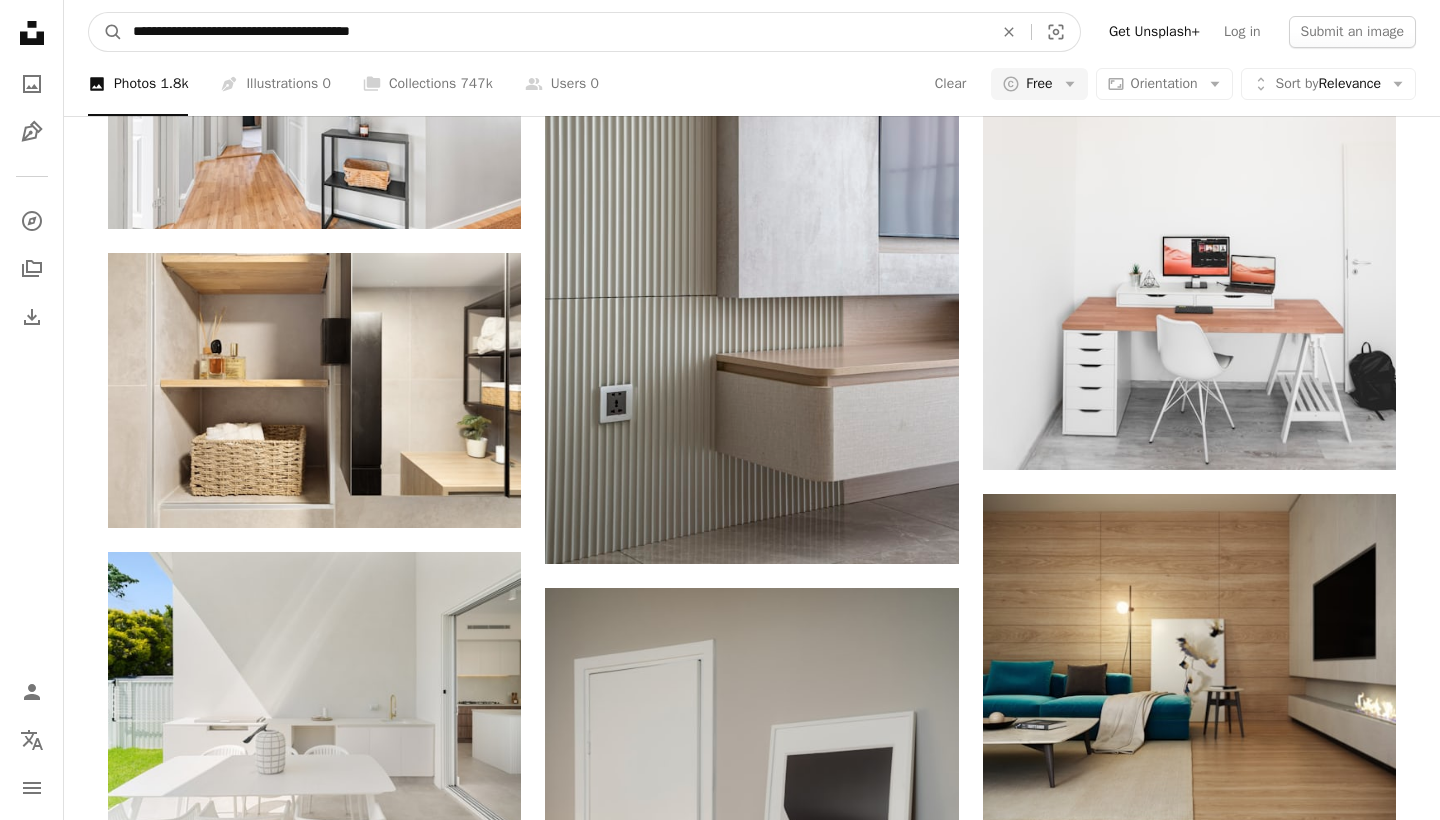 click on "**********" at bounding box center [555, 32] 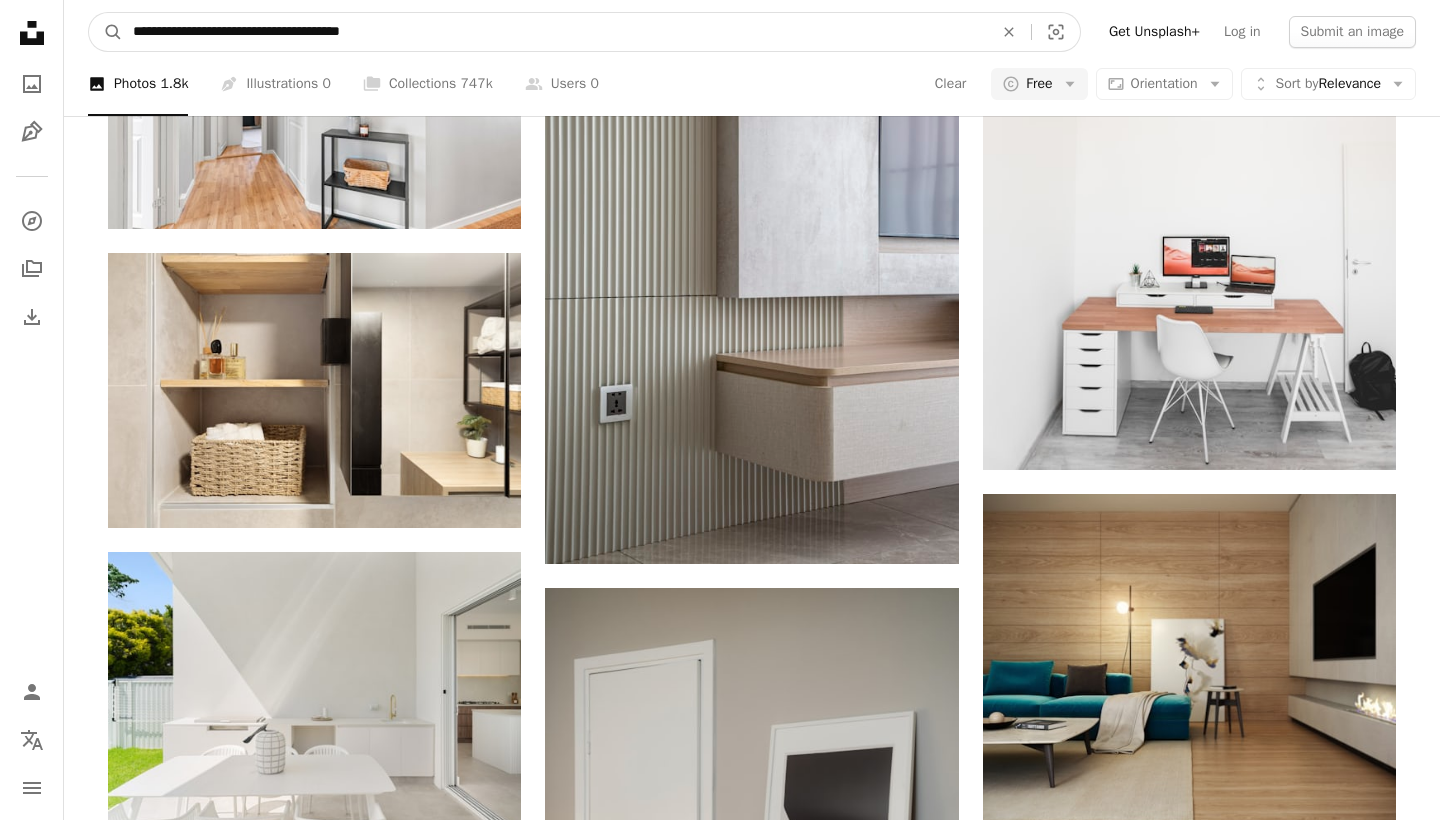 type on "**********" 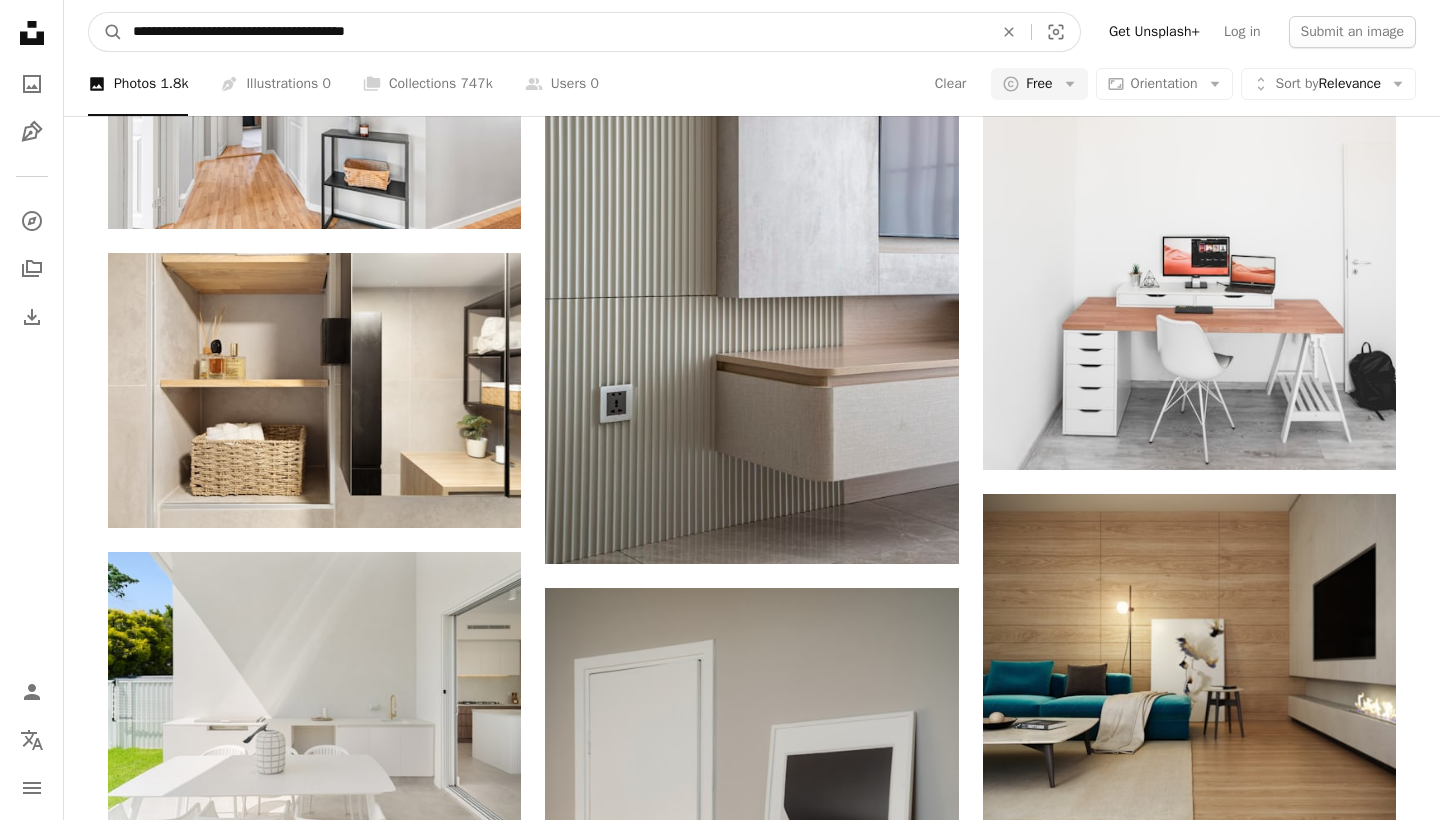 click on "A magnifying glass" at bounding box center (106, 32) 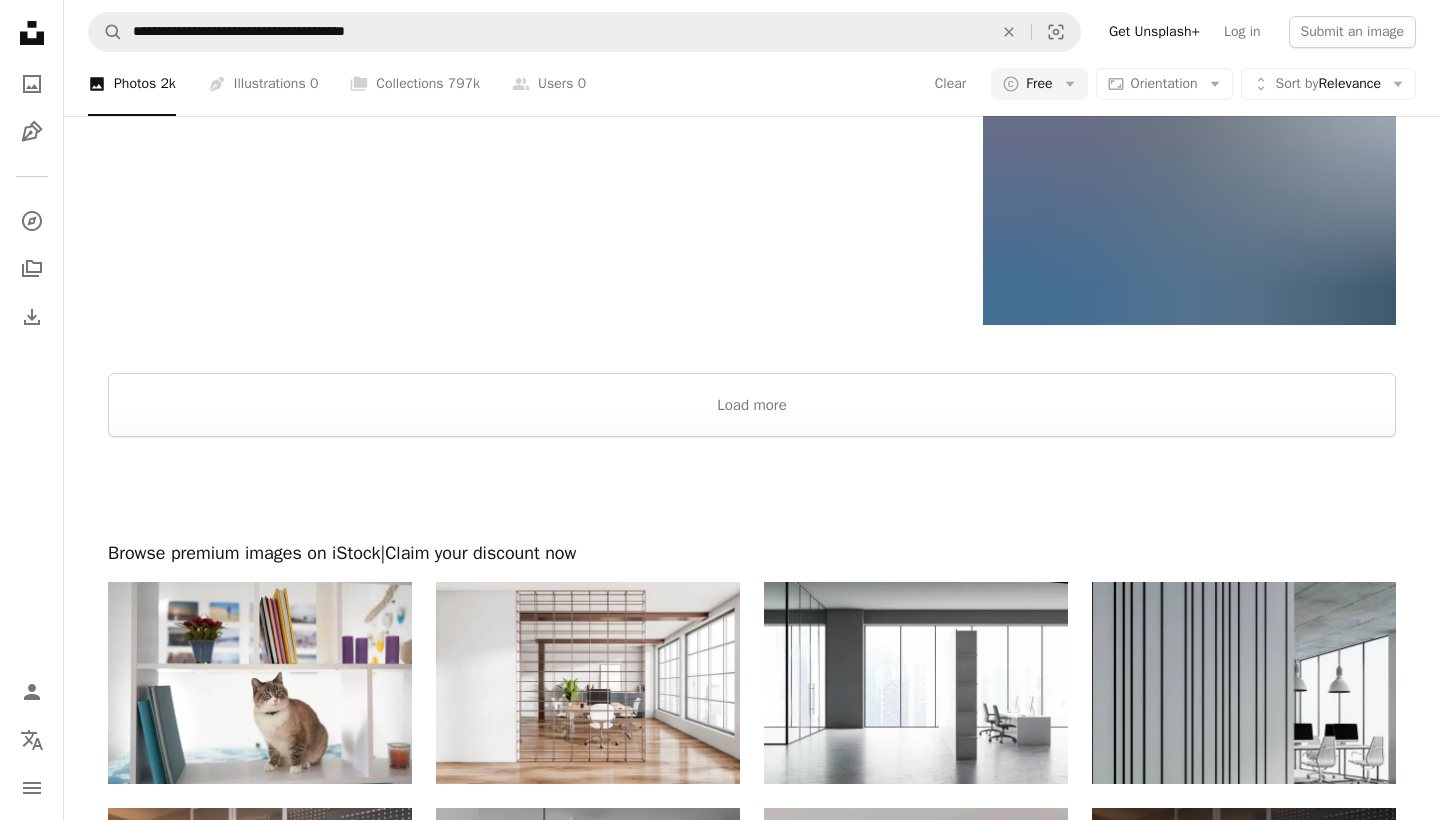 scroll, scrollTop: 2823, scrollLeft: 0, axis: vertical 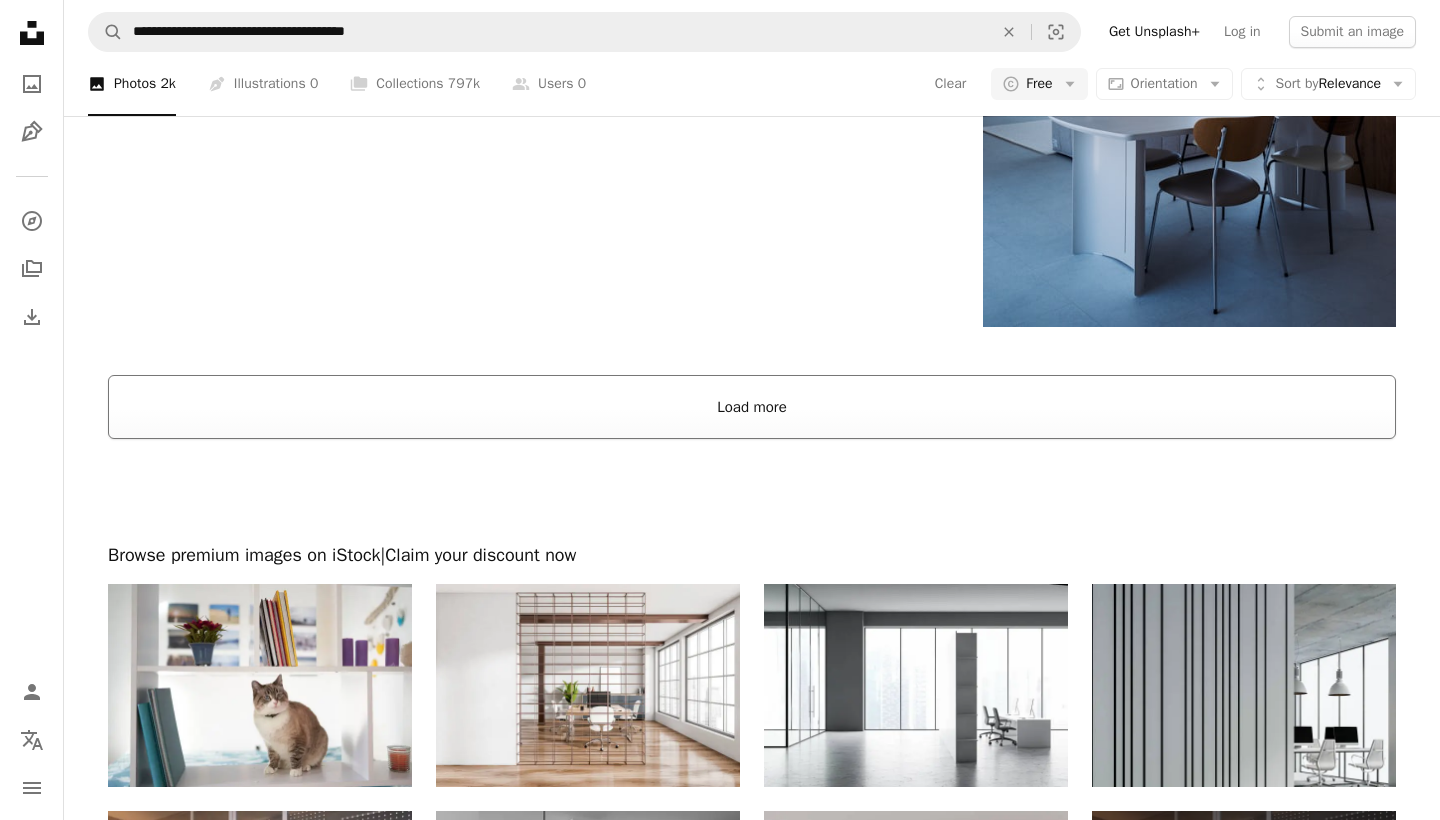 click on "Load more" at bounding box center (752, 407) 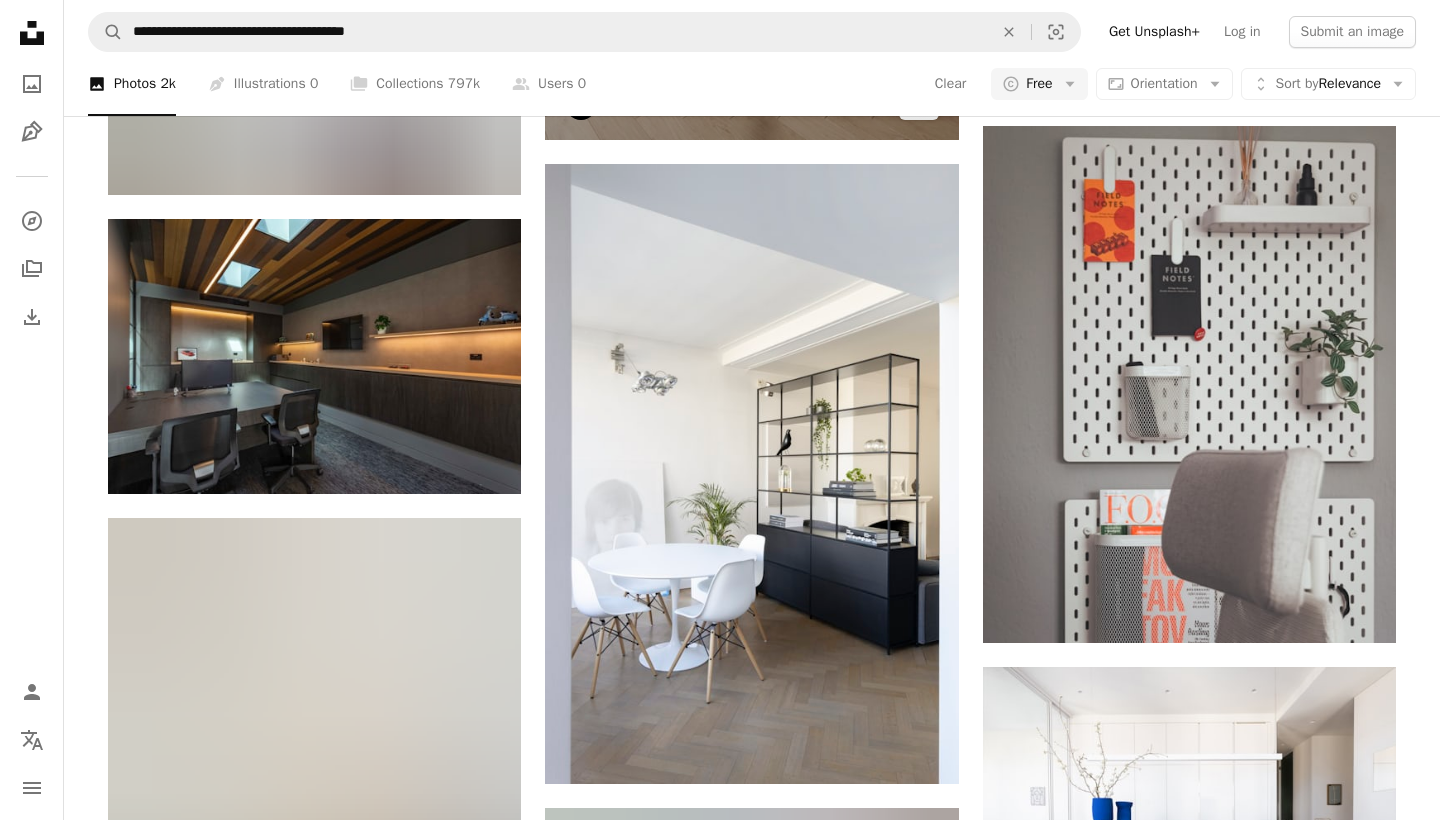 scroll, scrollTop: 23873, scrollLeft: 0, axis: vertical 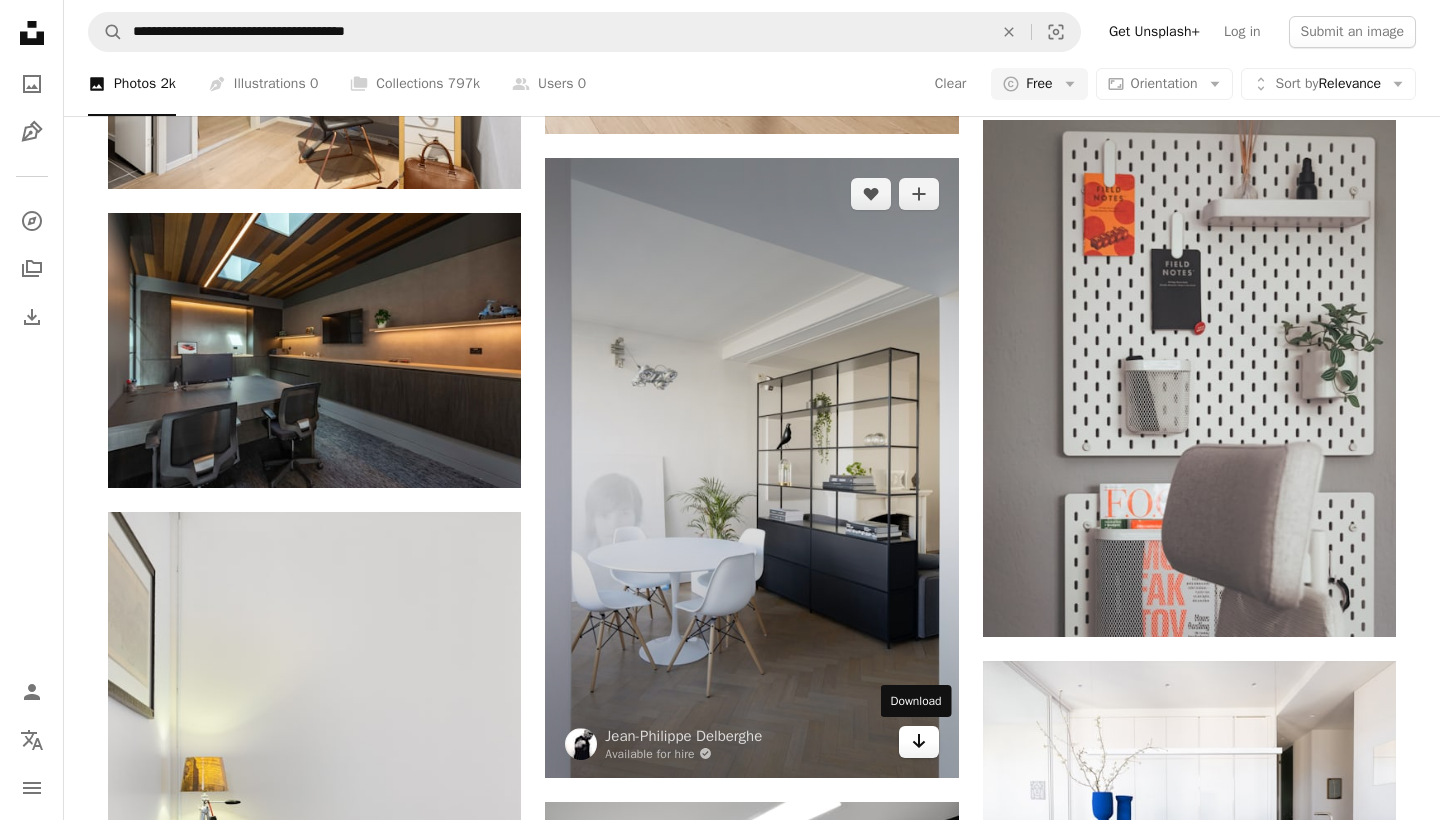 click on "Arrow pointing down" 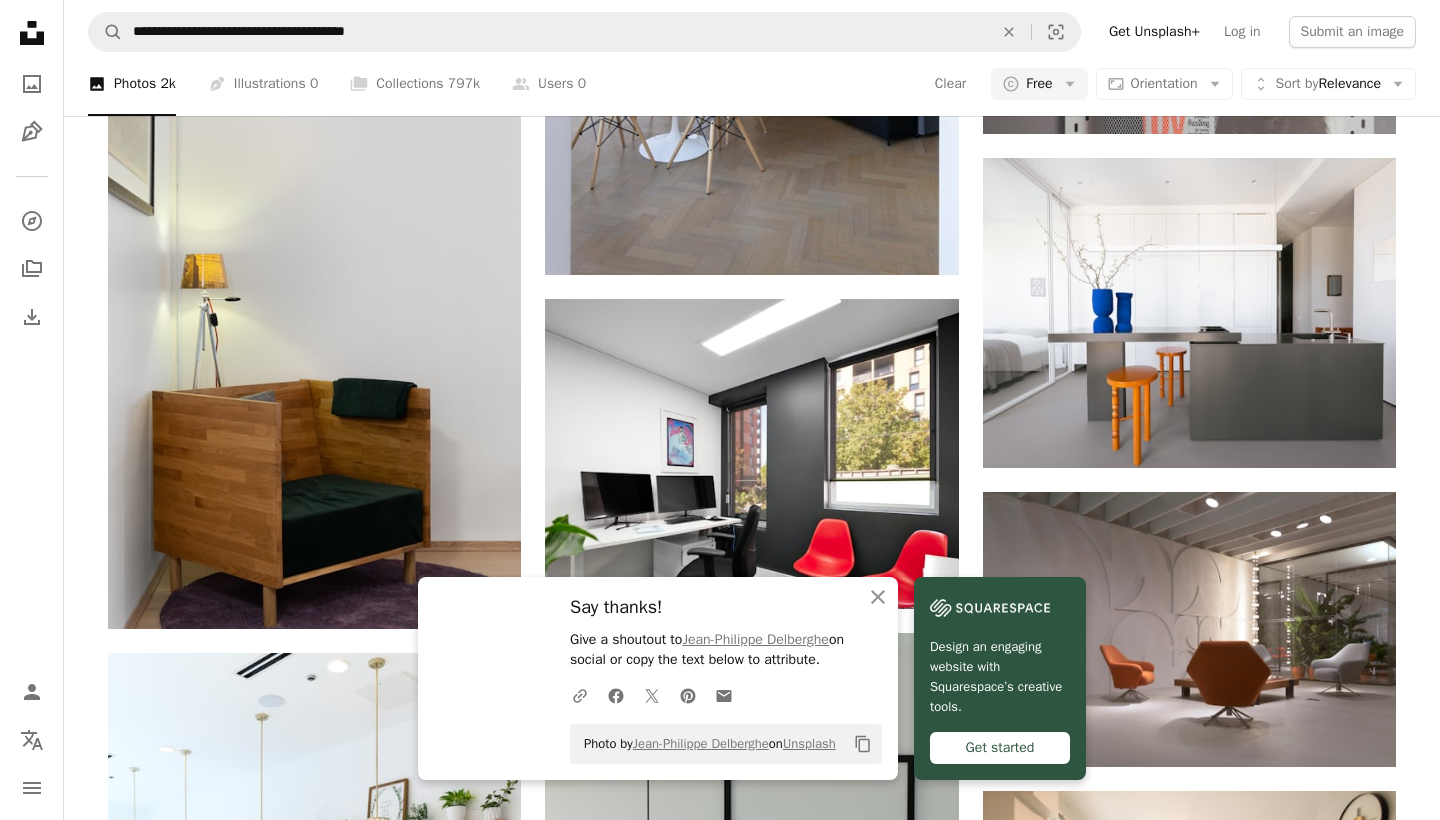 scroll, scrollTop: 24404, scrollLeft: 0, axis: vertical 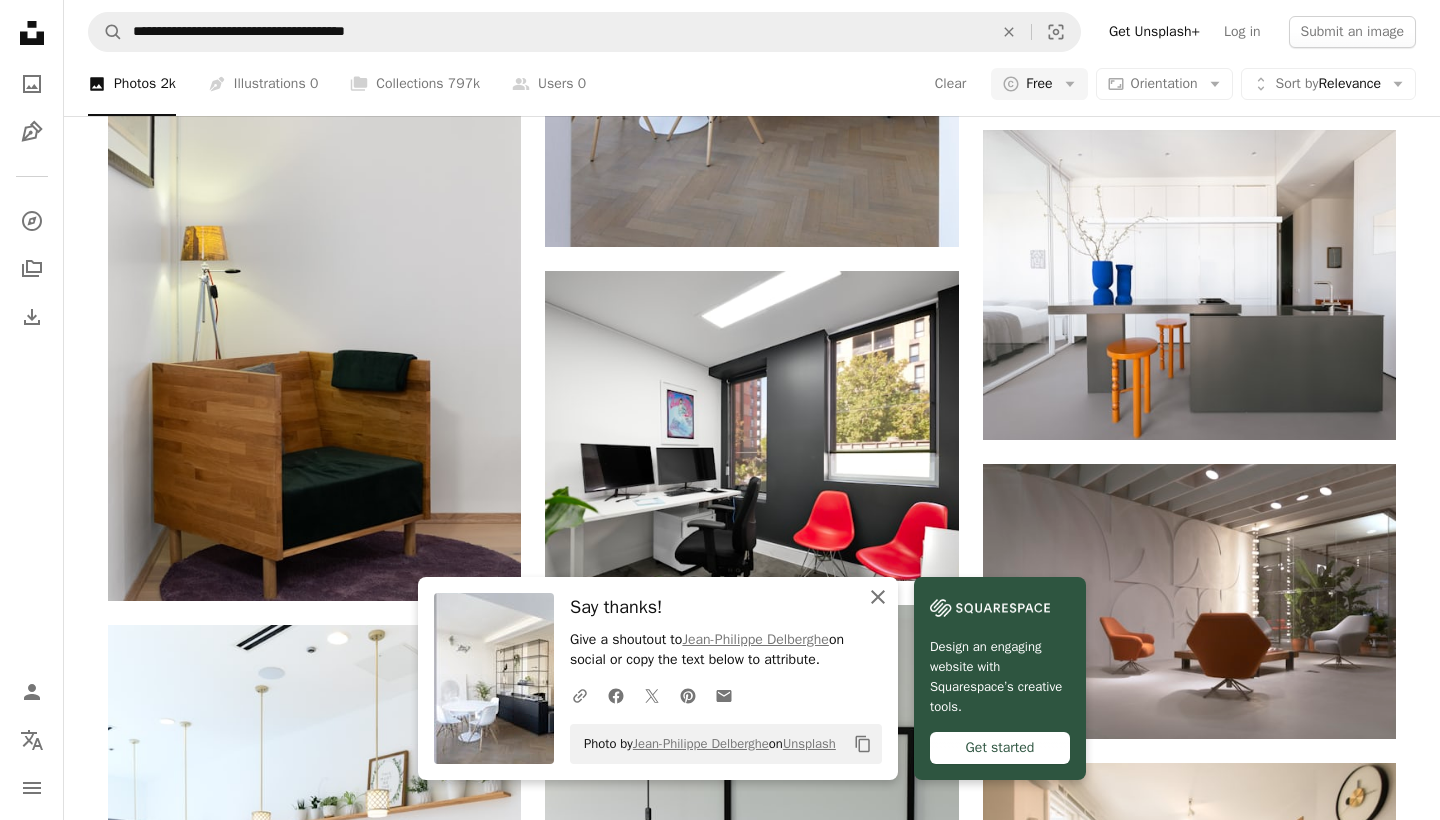 click 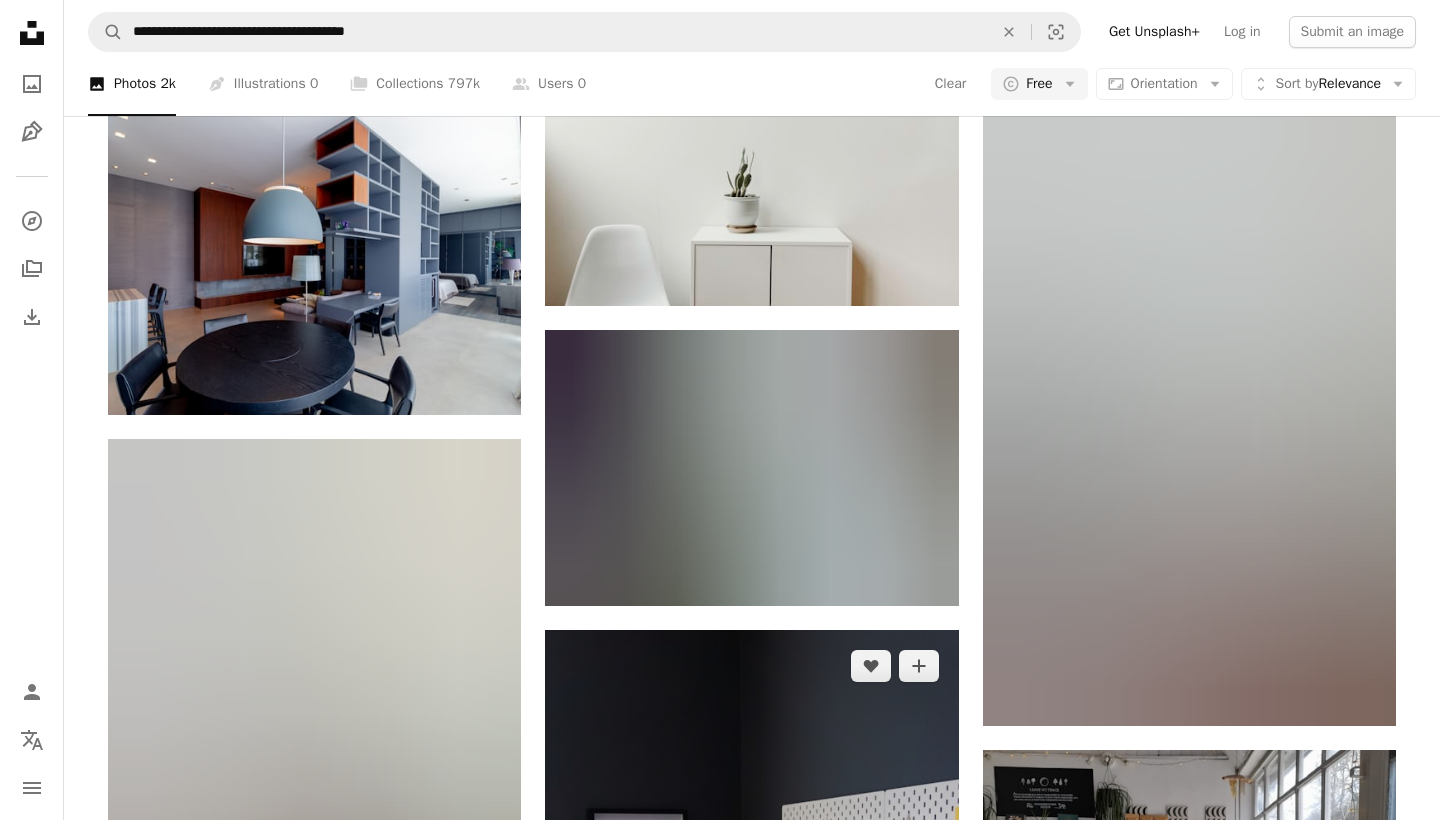 scroll, scrollTop: 34104, scrollLeft: 0, axis: vertical 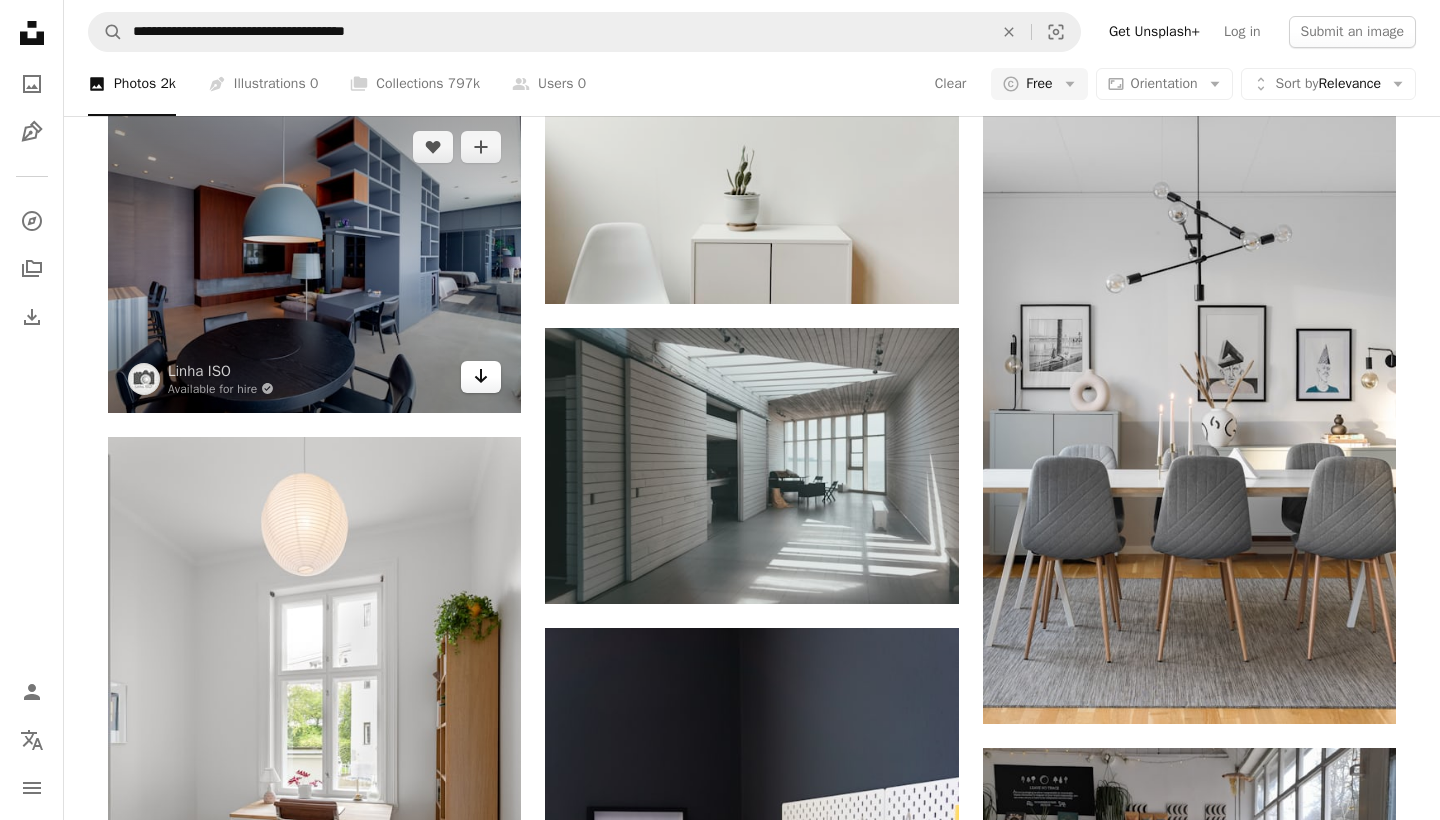 click on "Arrow pointing down" 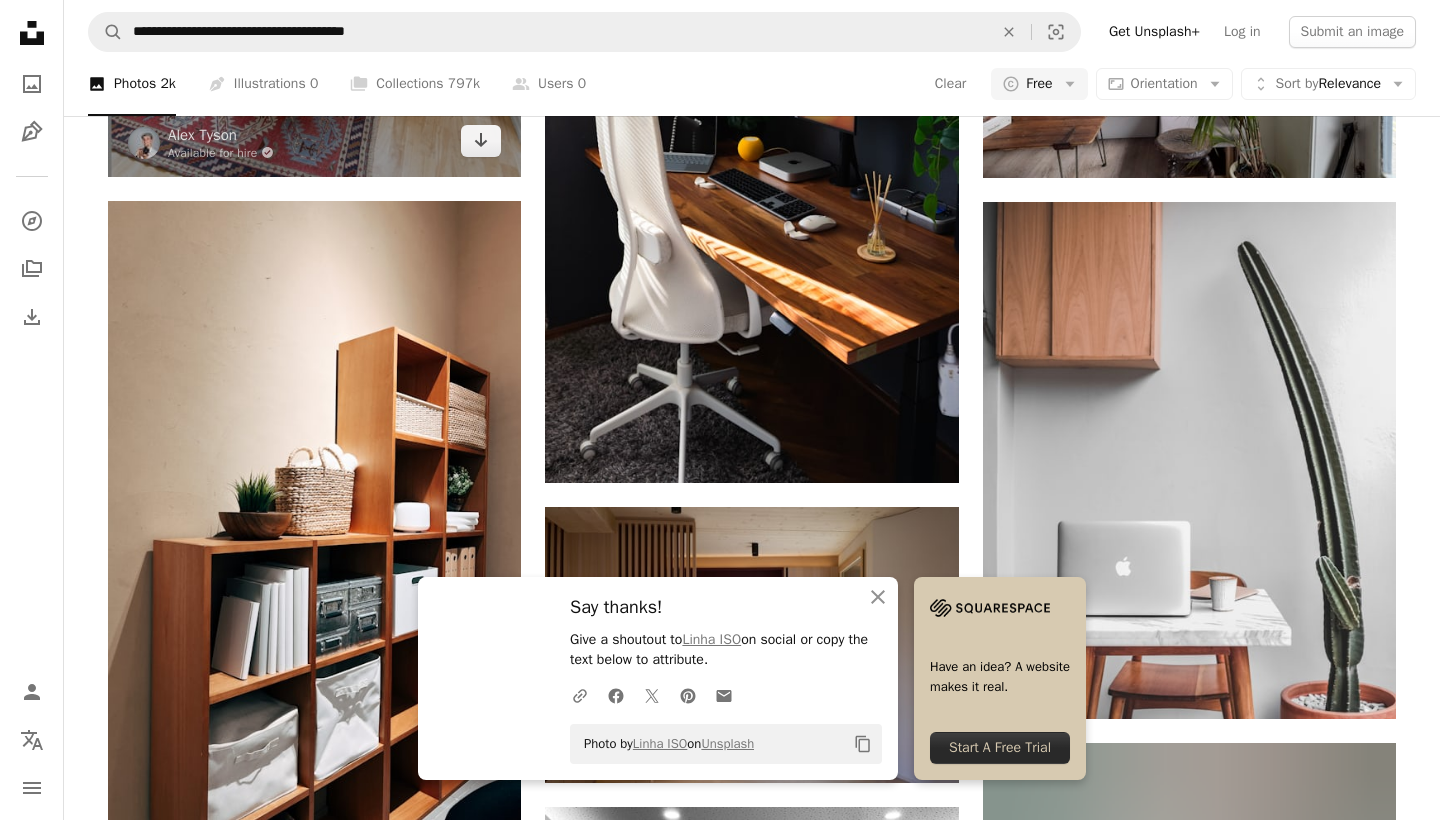 scroll, scrollTop: 34987, scrollLeft: 0, axis: vertical 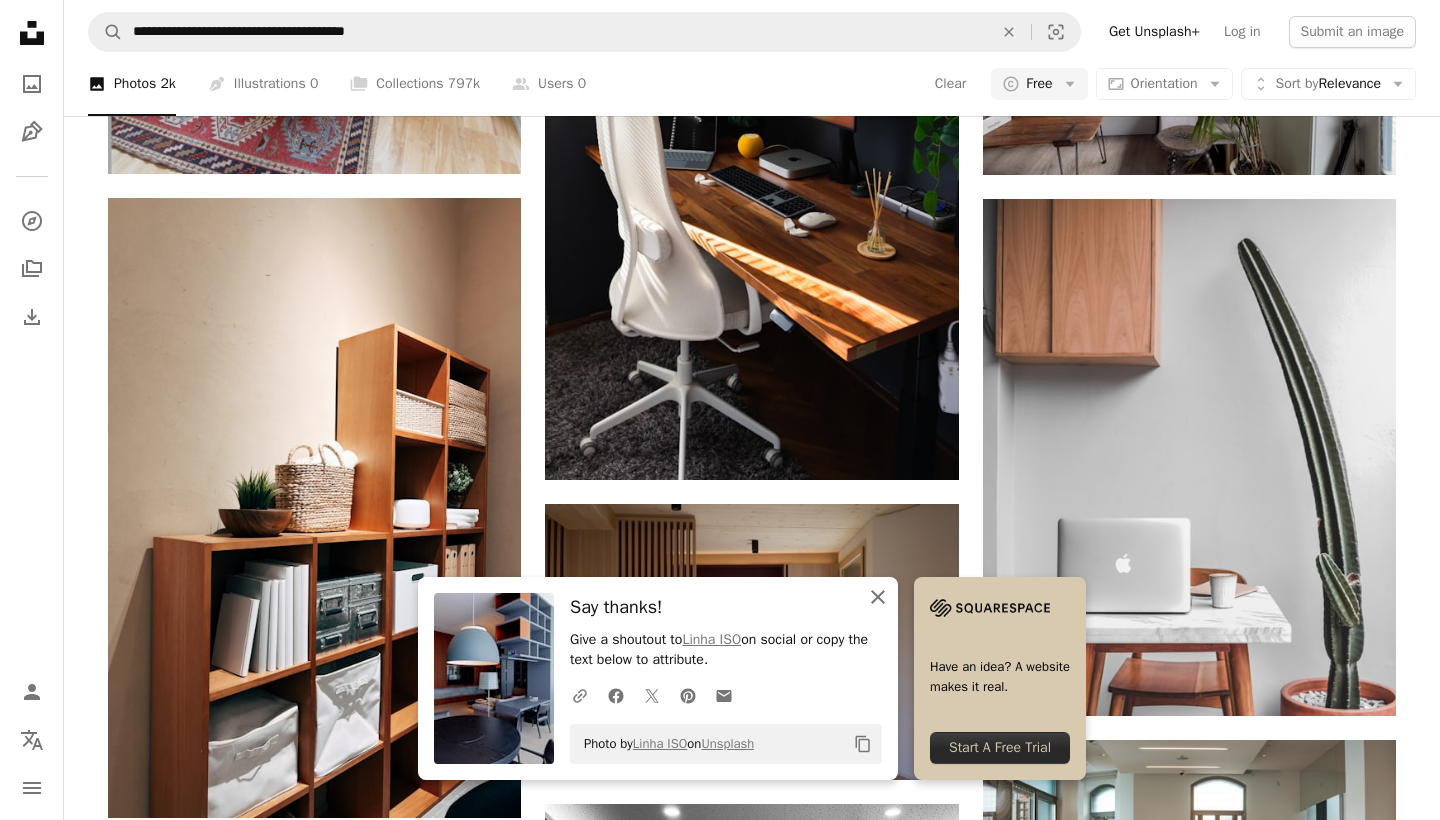 click on "An X shape" 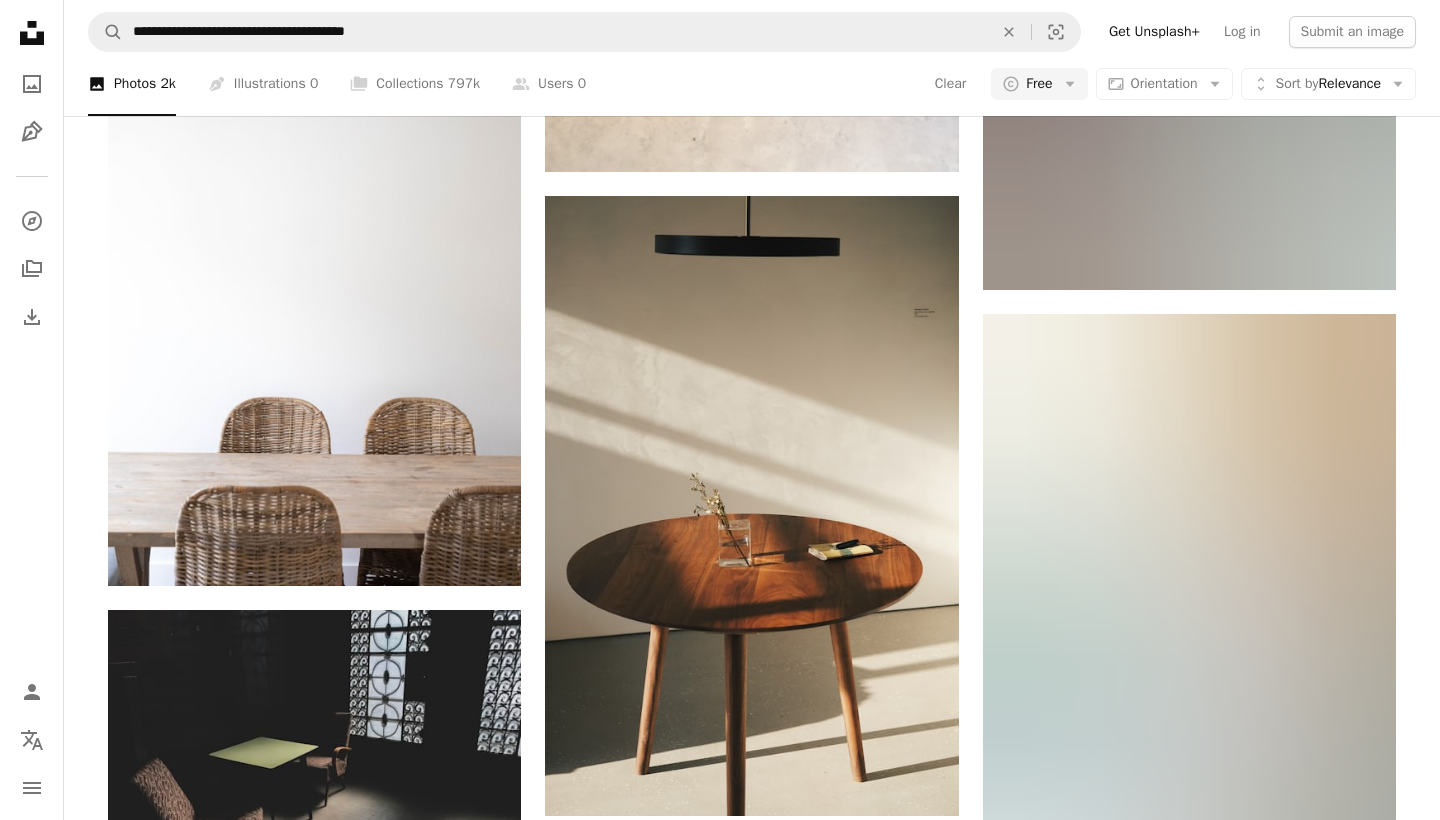 scroll, scrollTop: 44029, scrollLeft: 0, axis: vertical 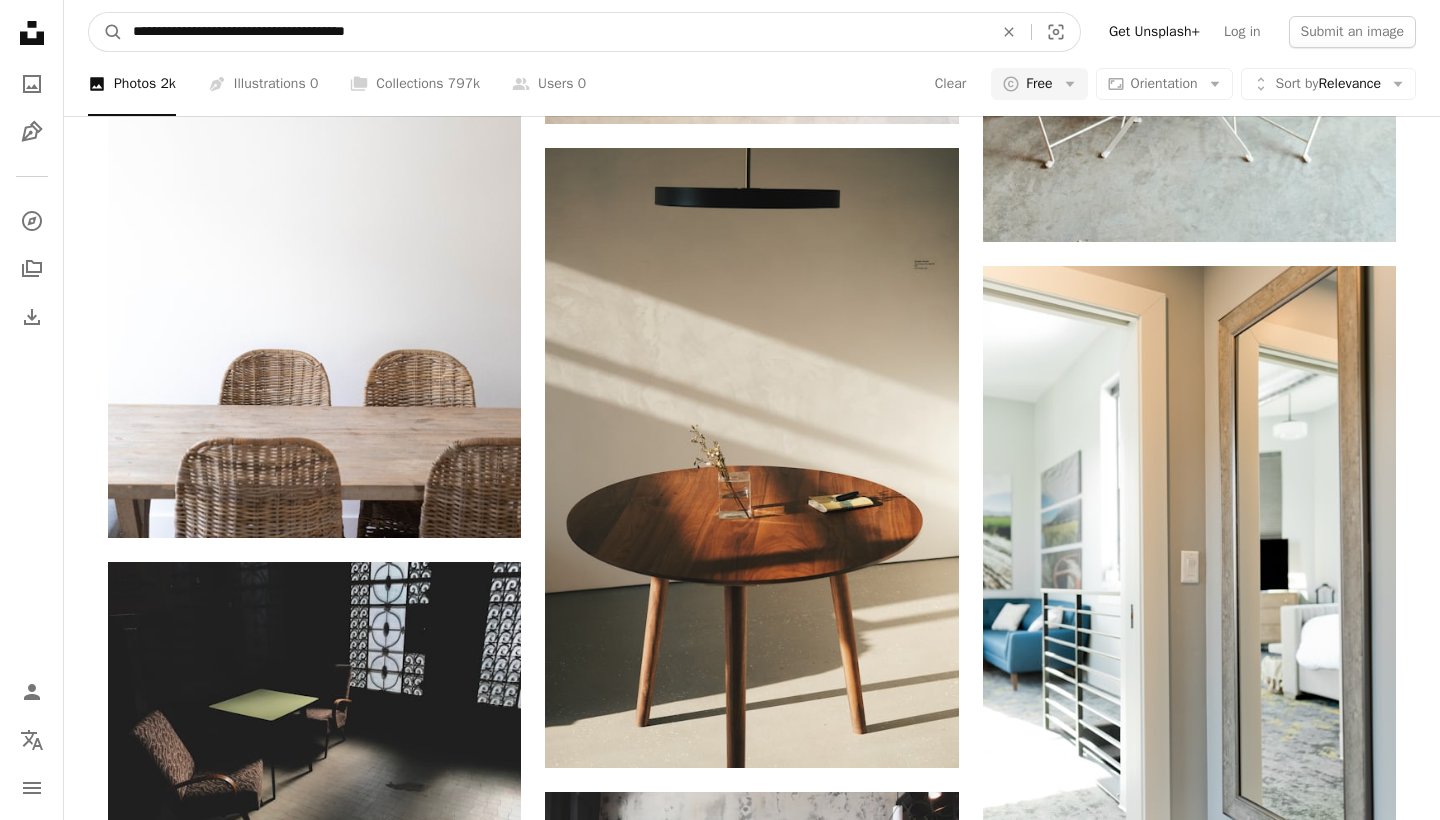 click on "**********" at bounding box center (555, 32) 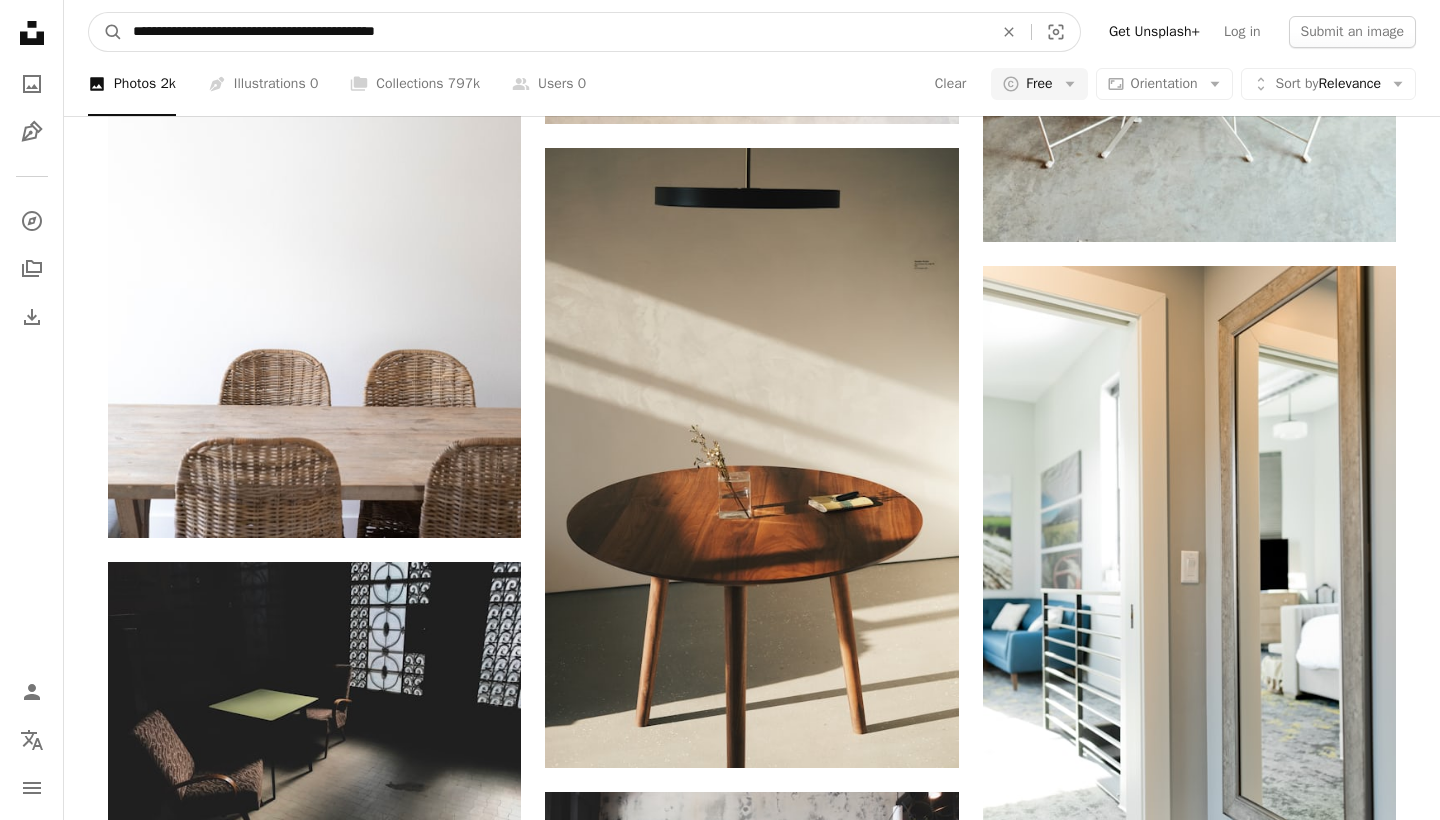 click on "A magnifying glass" at bounding box center (106, 32) 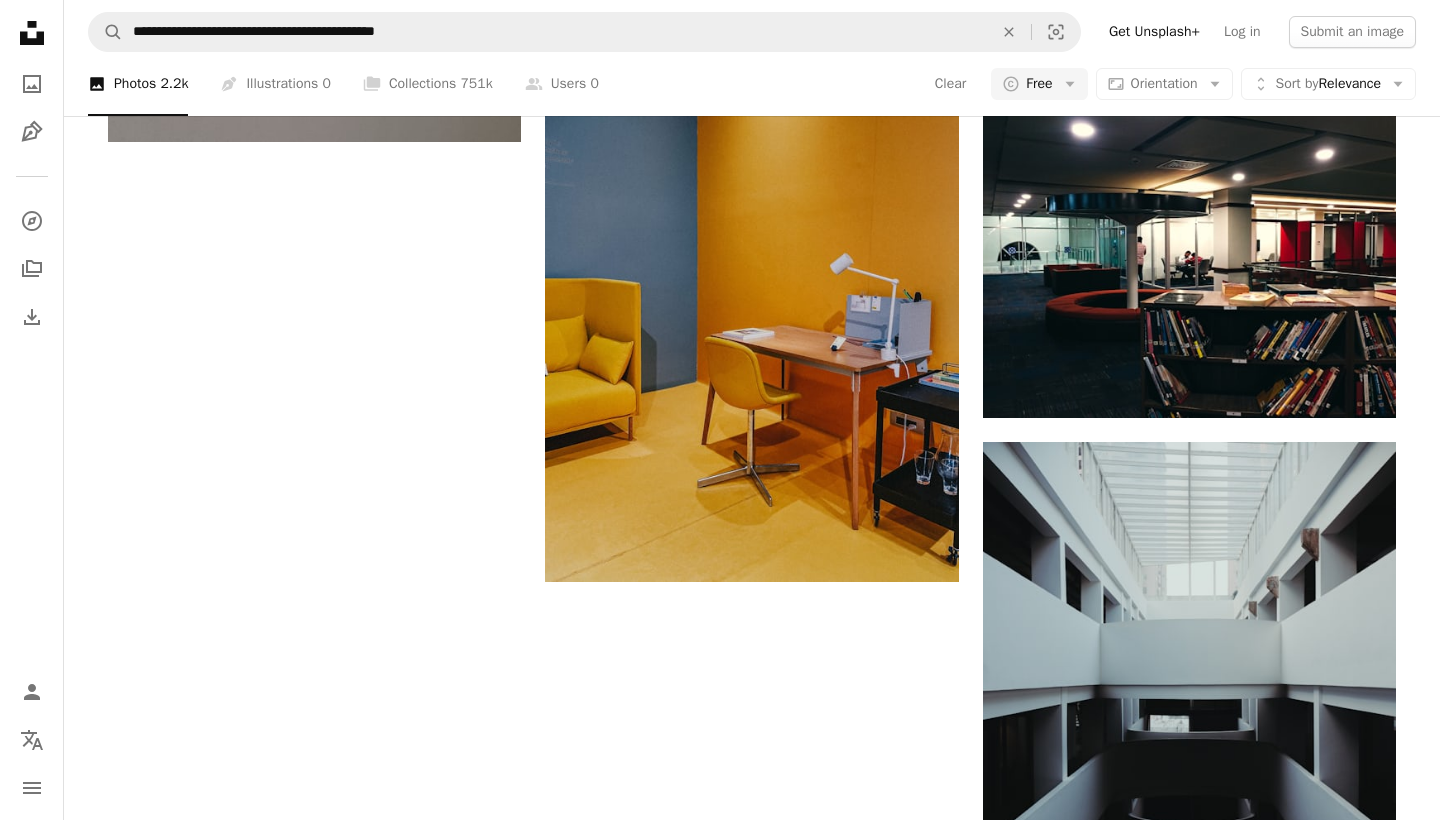 scroll, scrollTop: 3568, scrollLeft: 0, axis: vertical 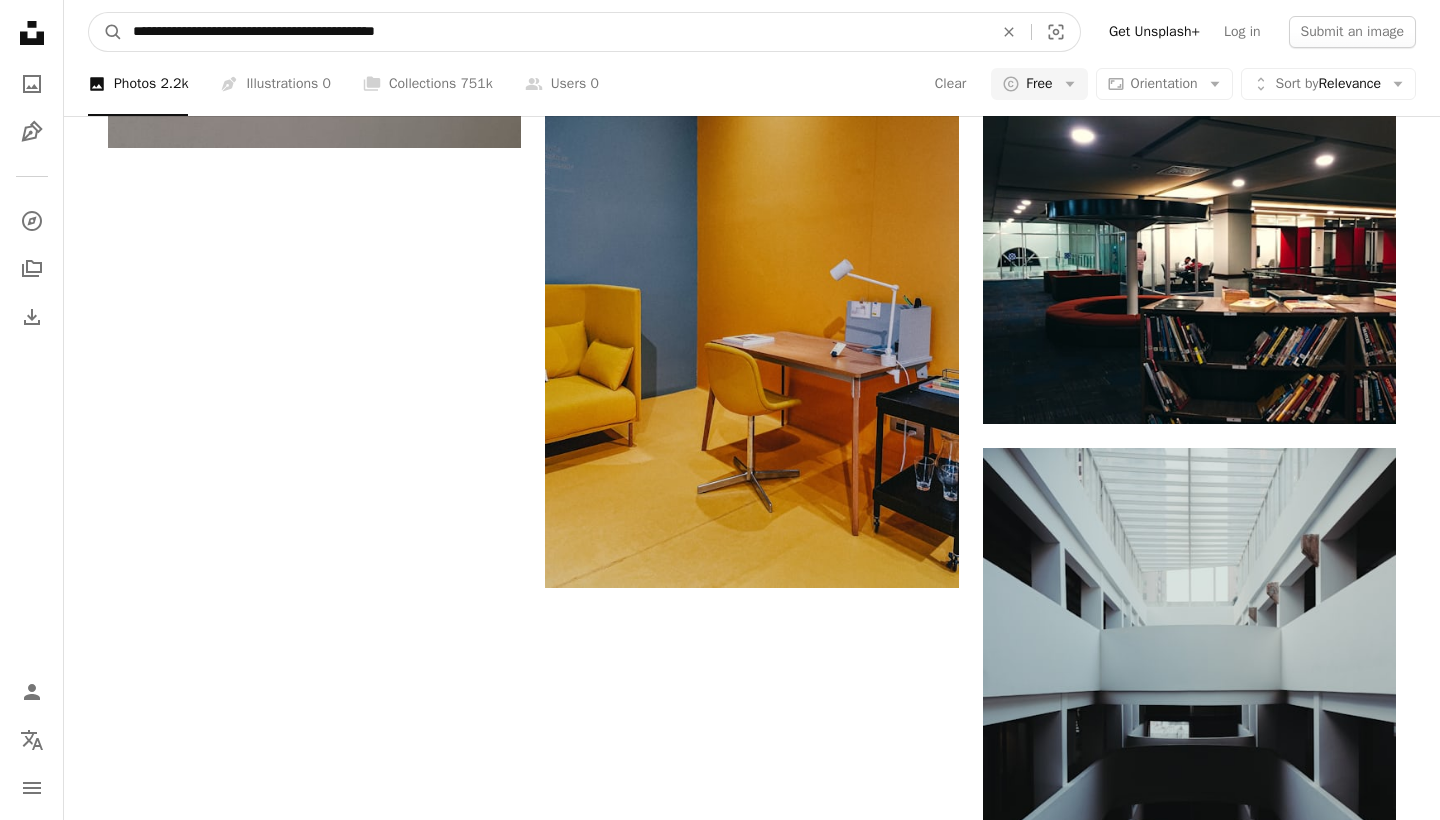 click on "**********" at bounding box center (555, 32) 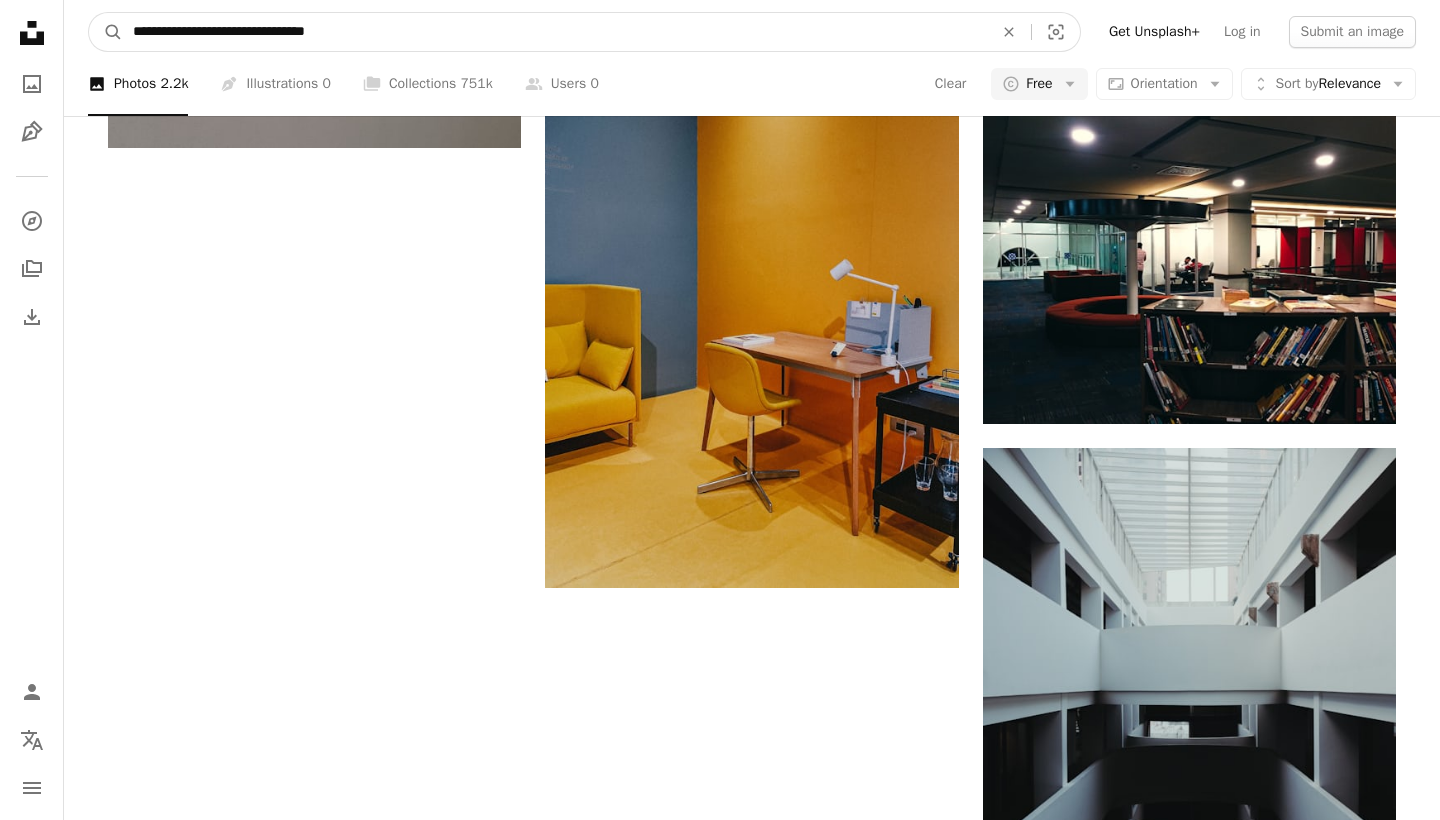 type on "**********" 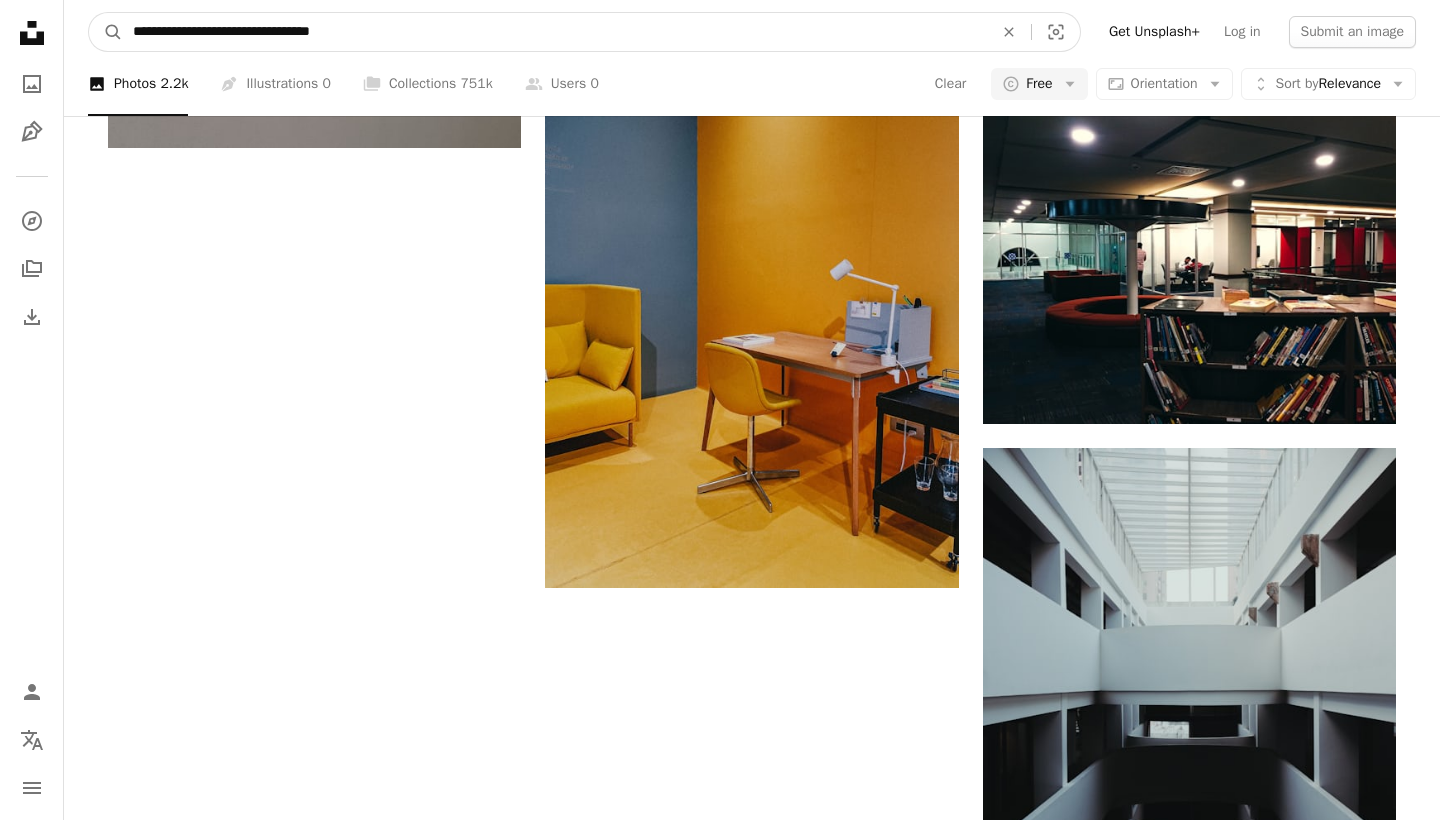 click on "A magnifying glass" at bounding box center [106, 32] 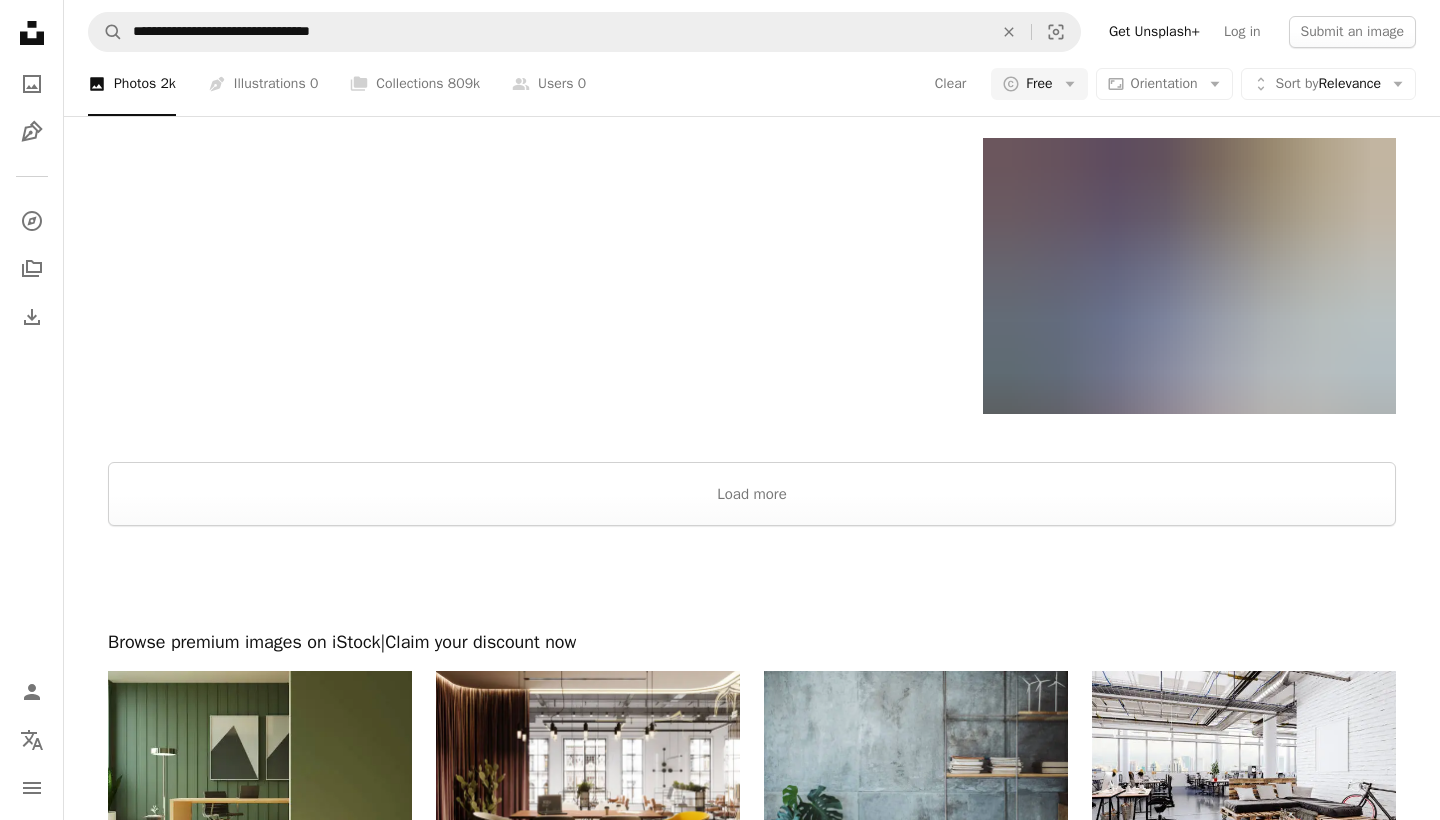 scroll, scrollTop: 3432, scrollLeft: 0, axis: vertical 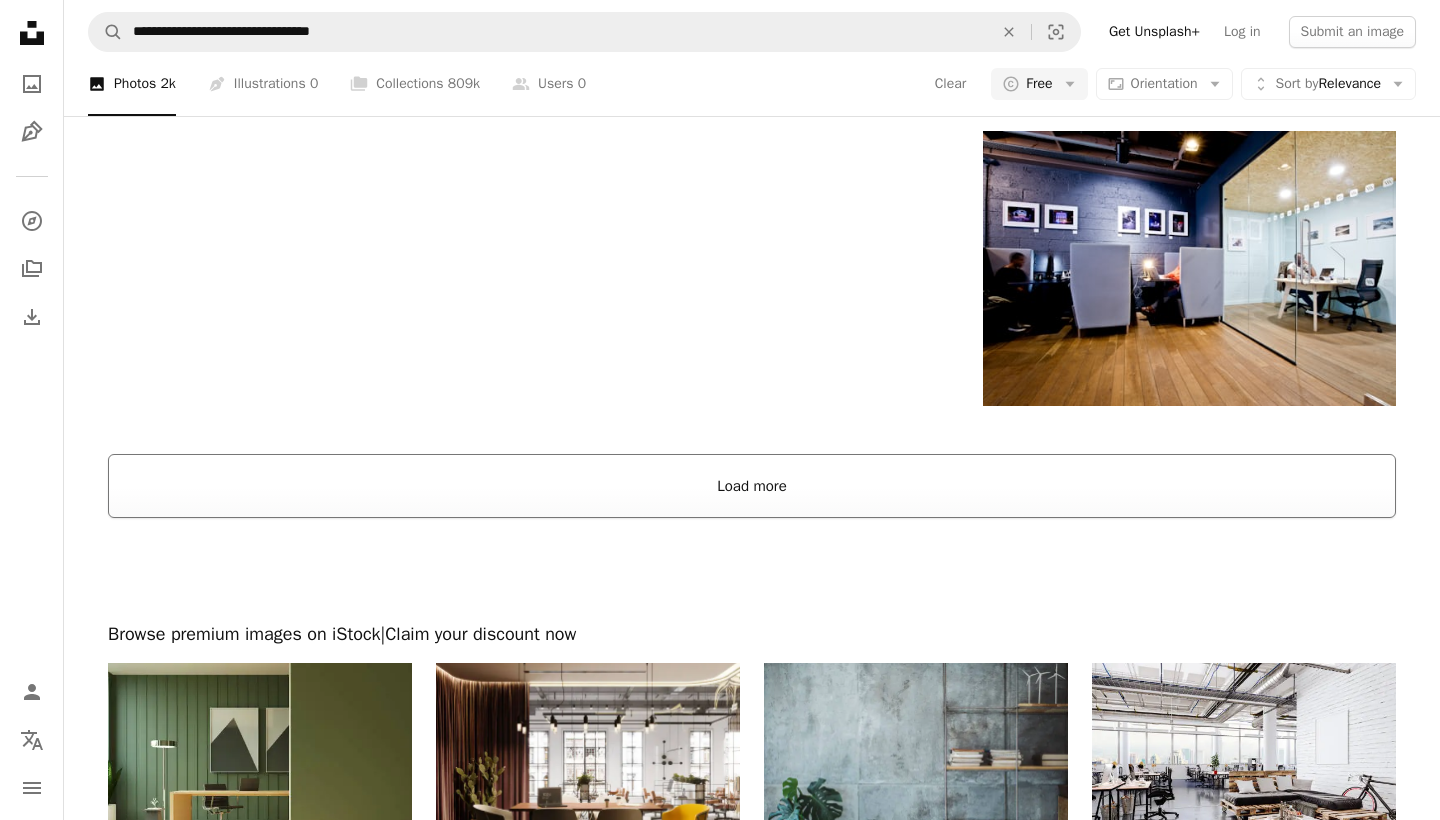 click on "Load more" at bounding box center (752, 486) 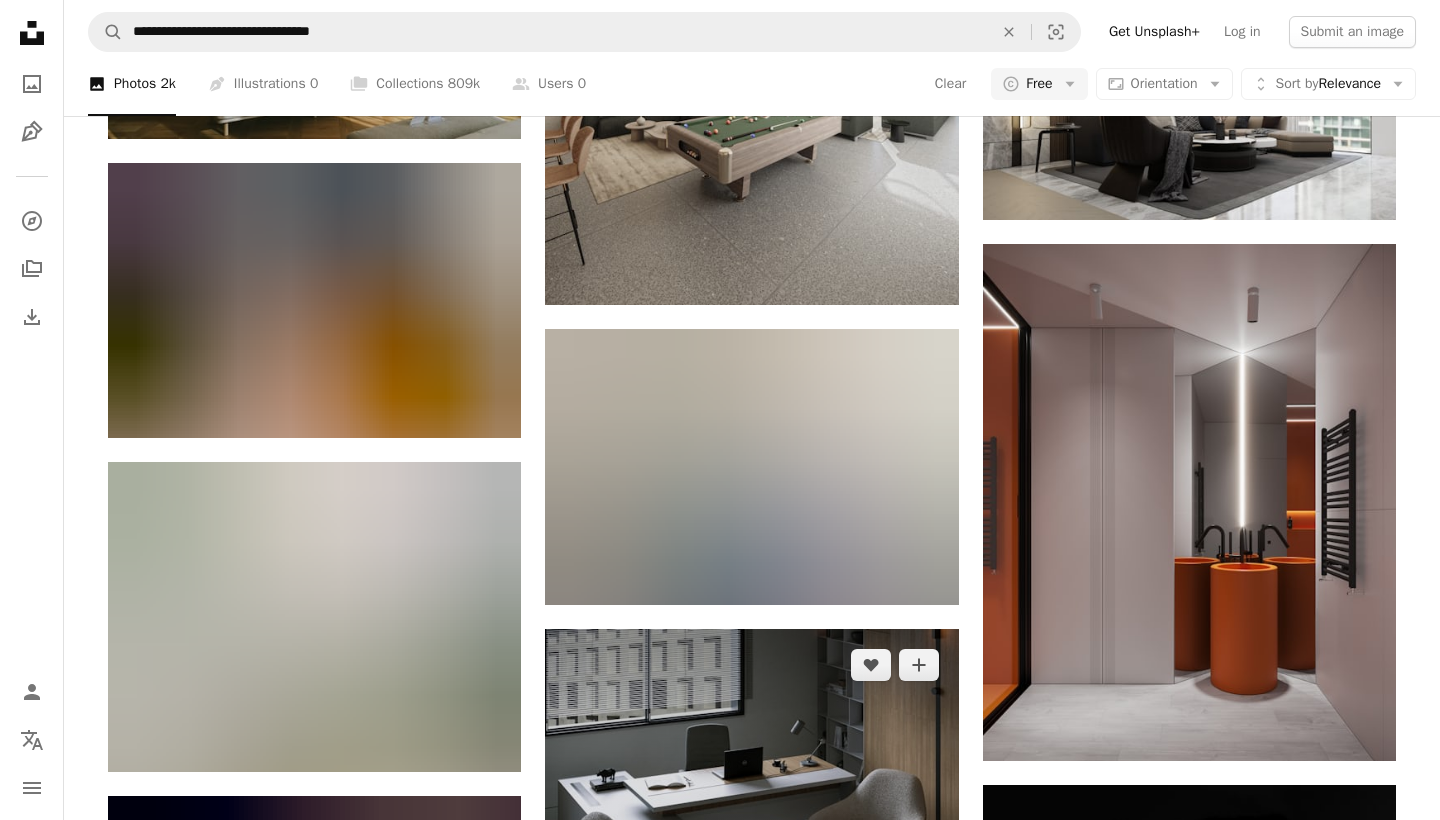 scroll, scrollTop: 27287, scrollLeft: 0, axis: vertical 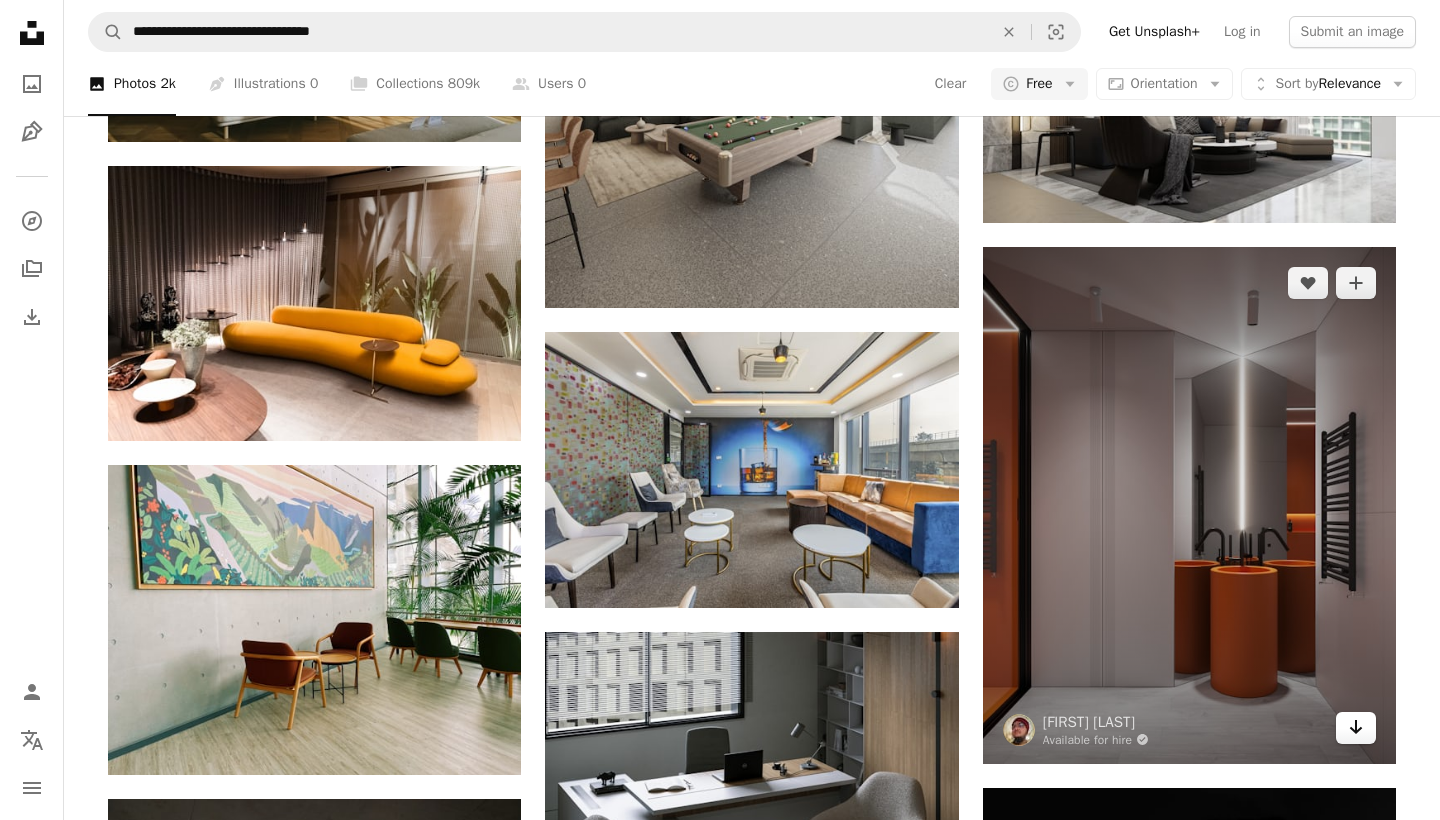 click on "Arrow pointing down" 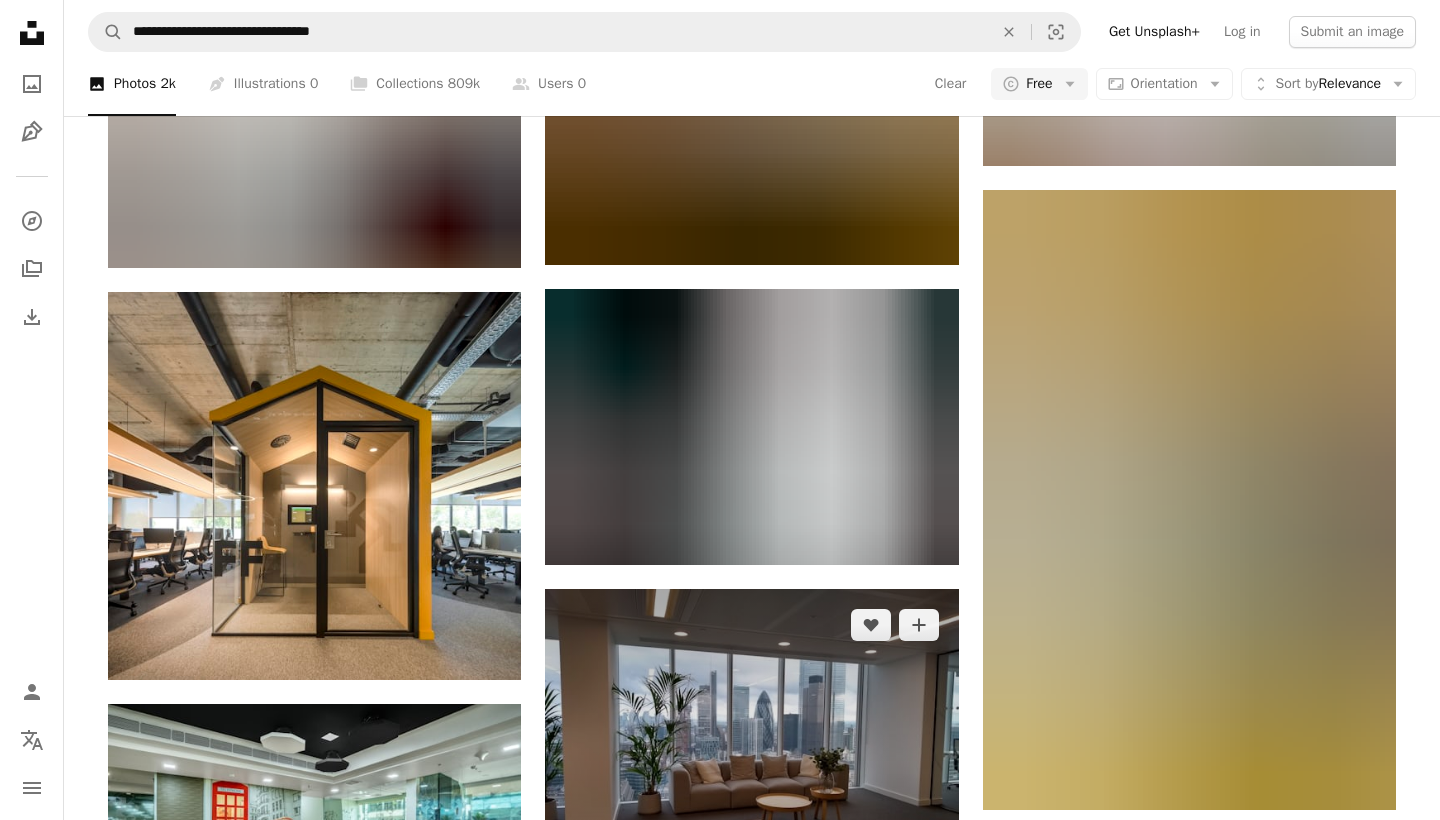 scroll, scrollTop: 37106, scrollLeft: 0, axis: vertical 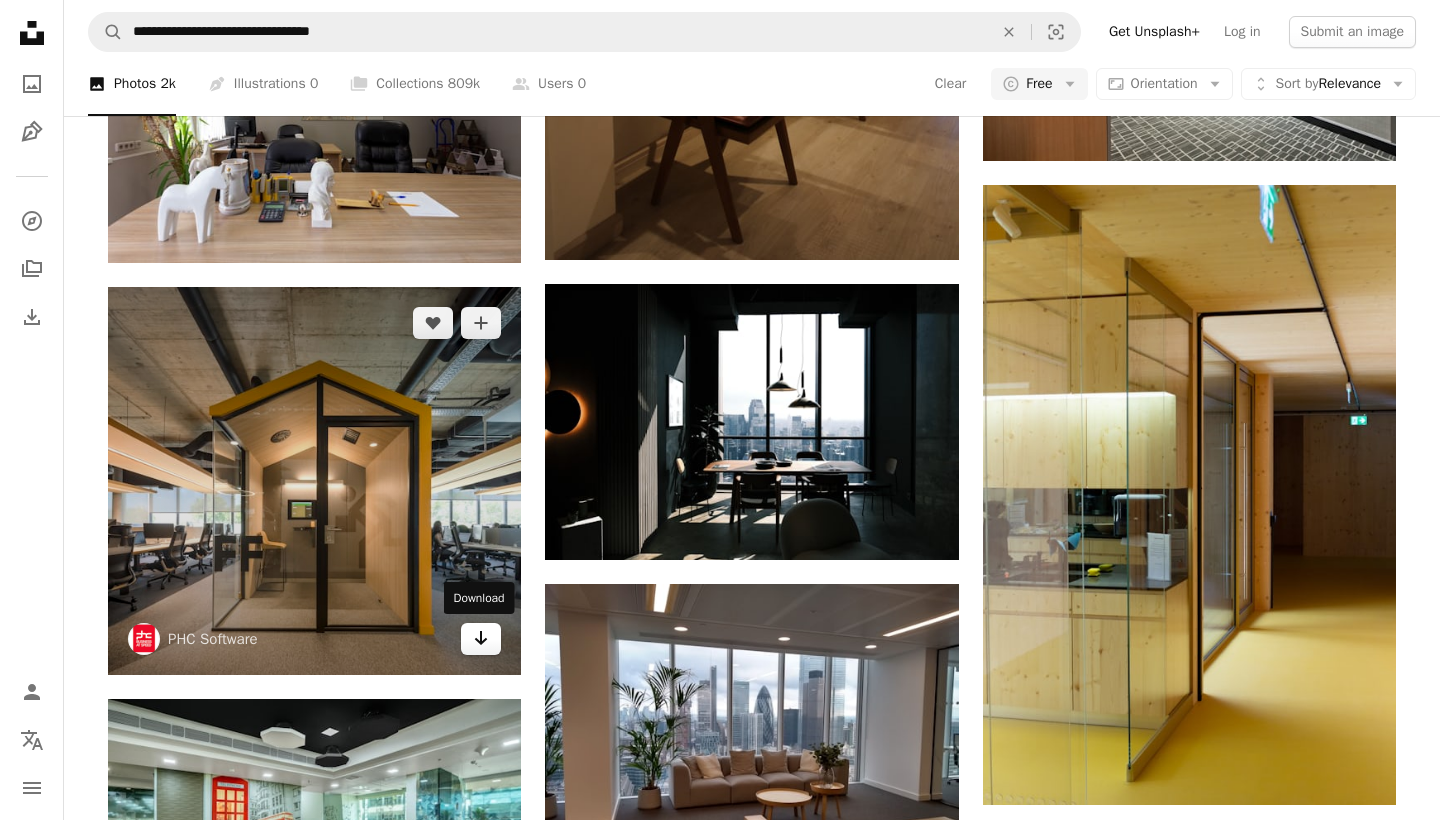 click on "Arrow pointing down" 